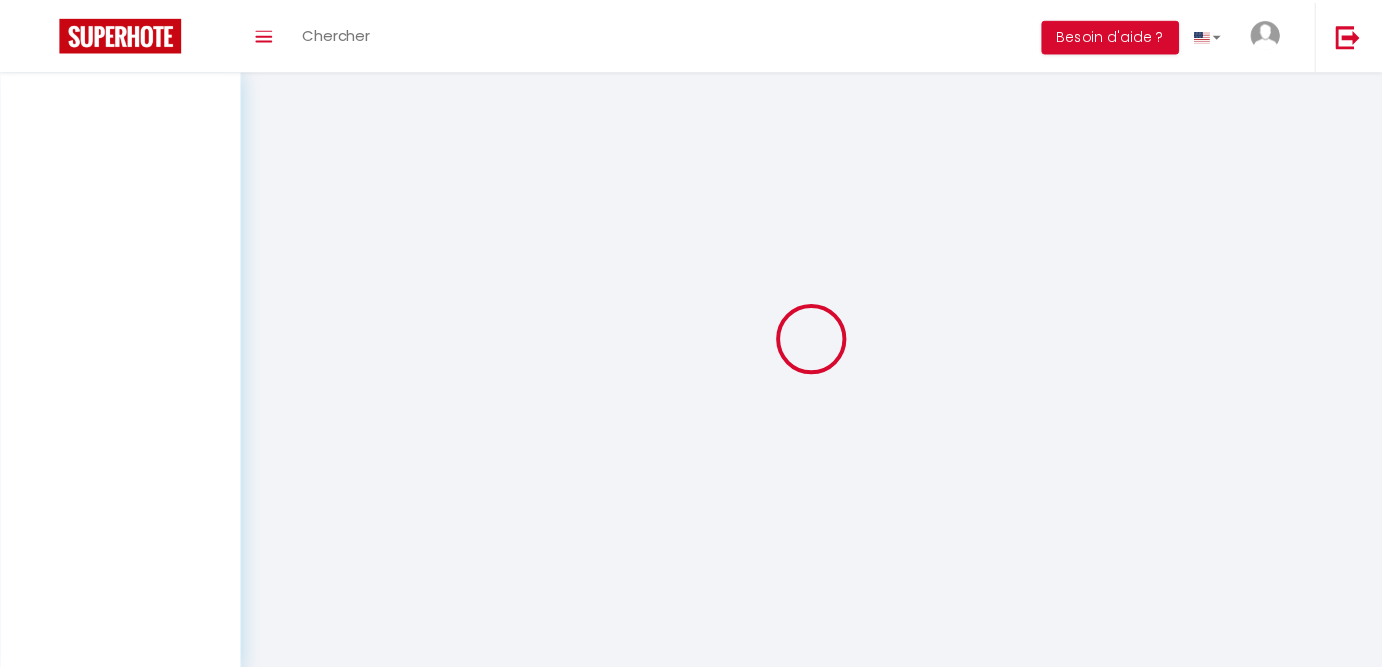 scroll, scrollTop: 0, scrollLeft: 0, axis: both 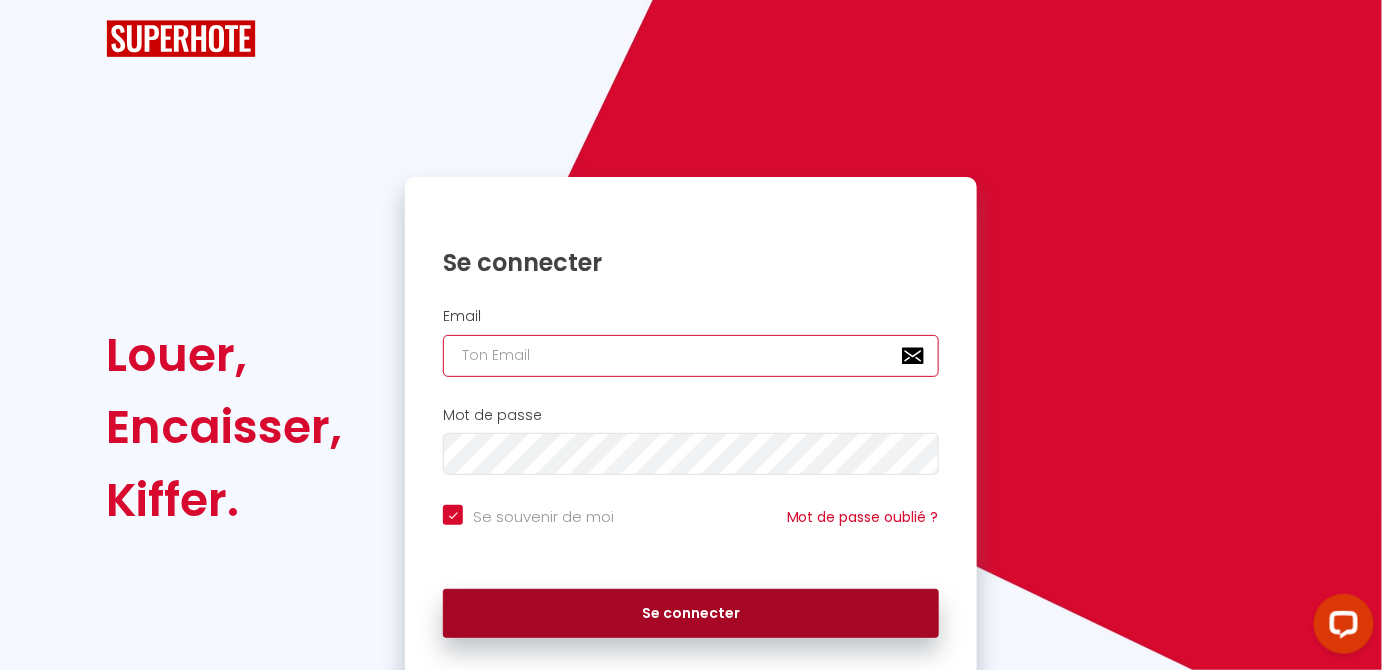 type on "[EMAIL_ADDRESS][DOMAIN_NAME]" 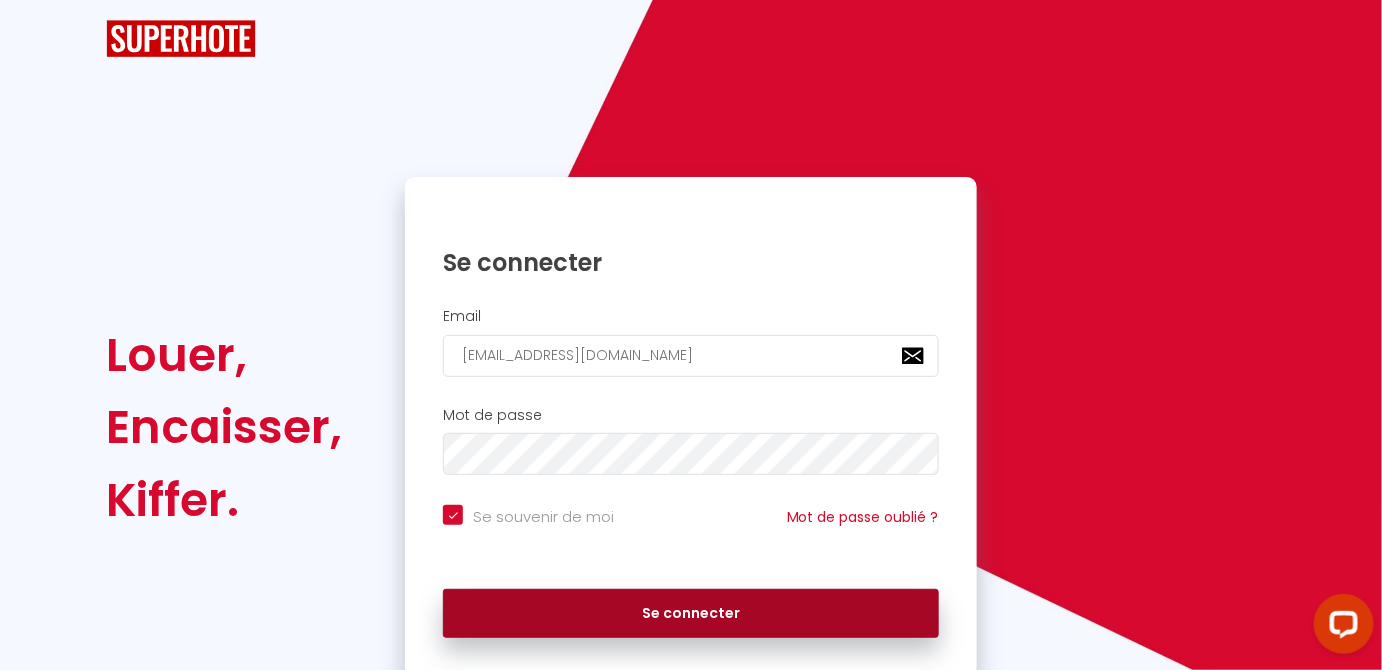click on "Se connecter" at bounding box center (691, 614) 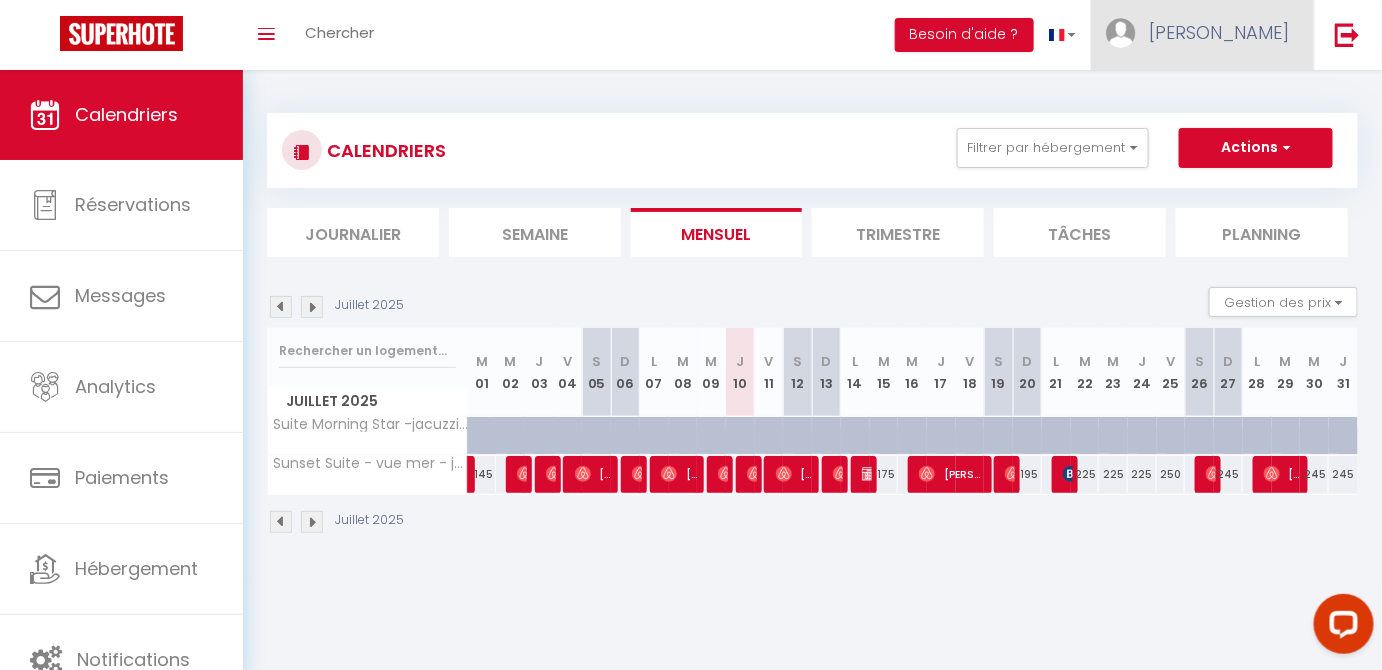 click on "[PERSON_NAME]" at bounding box center [1219, 32] 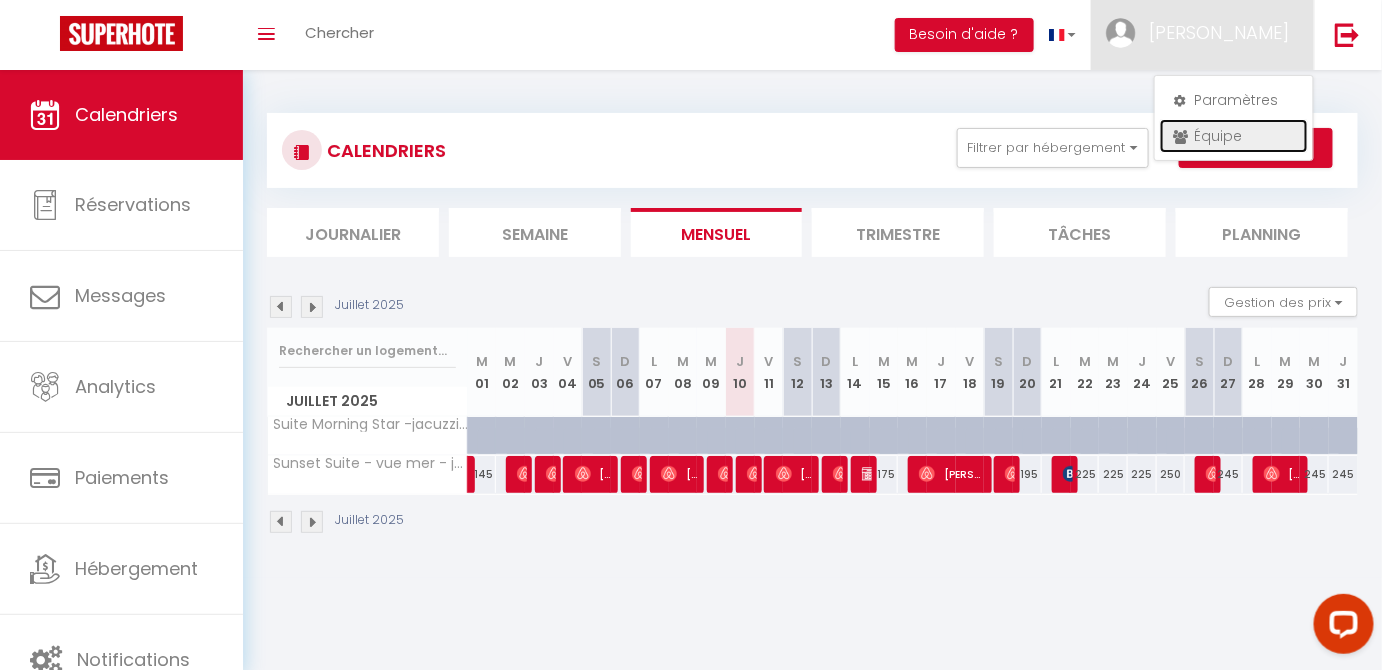 click on "Équipe" at bounding box center (1234, 136) 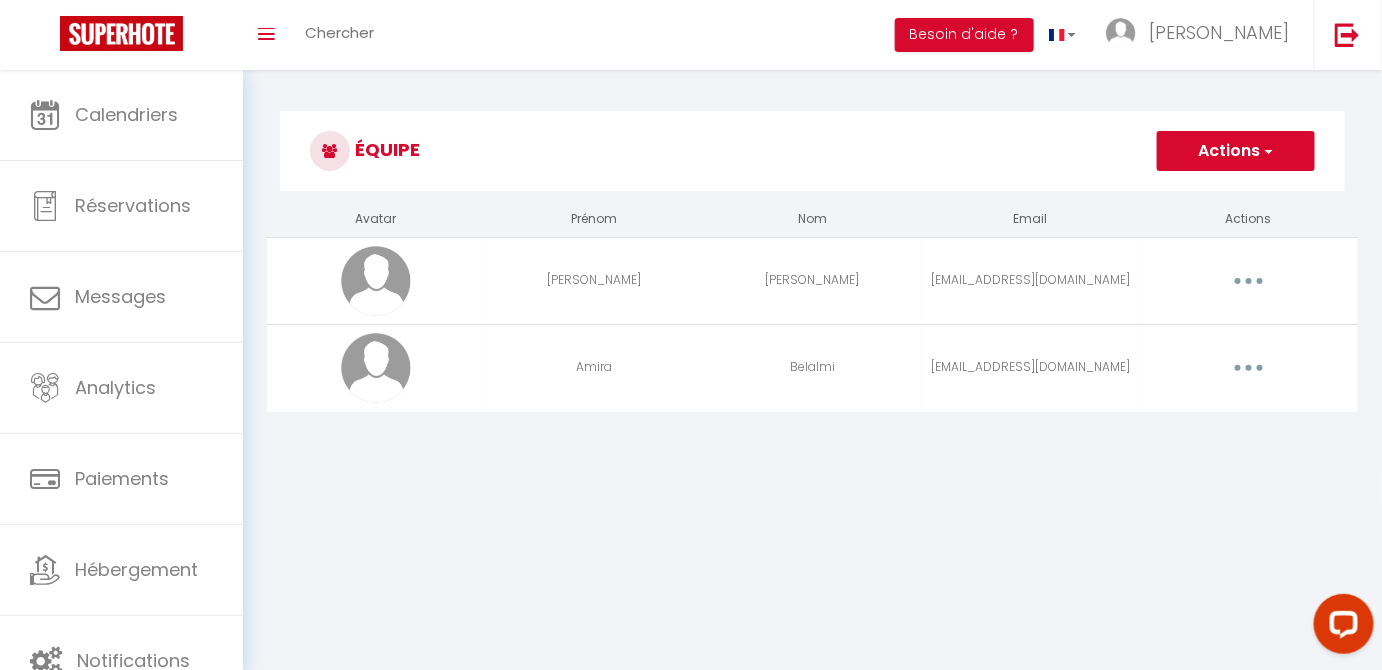 click at bounding box center (1249, 368) 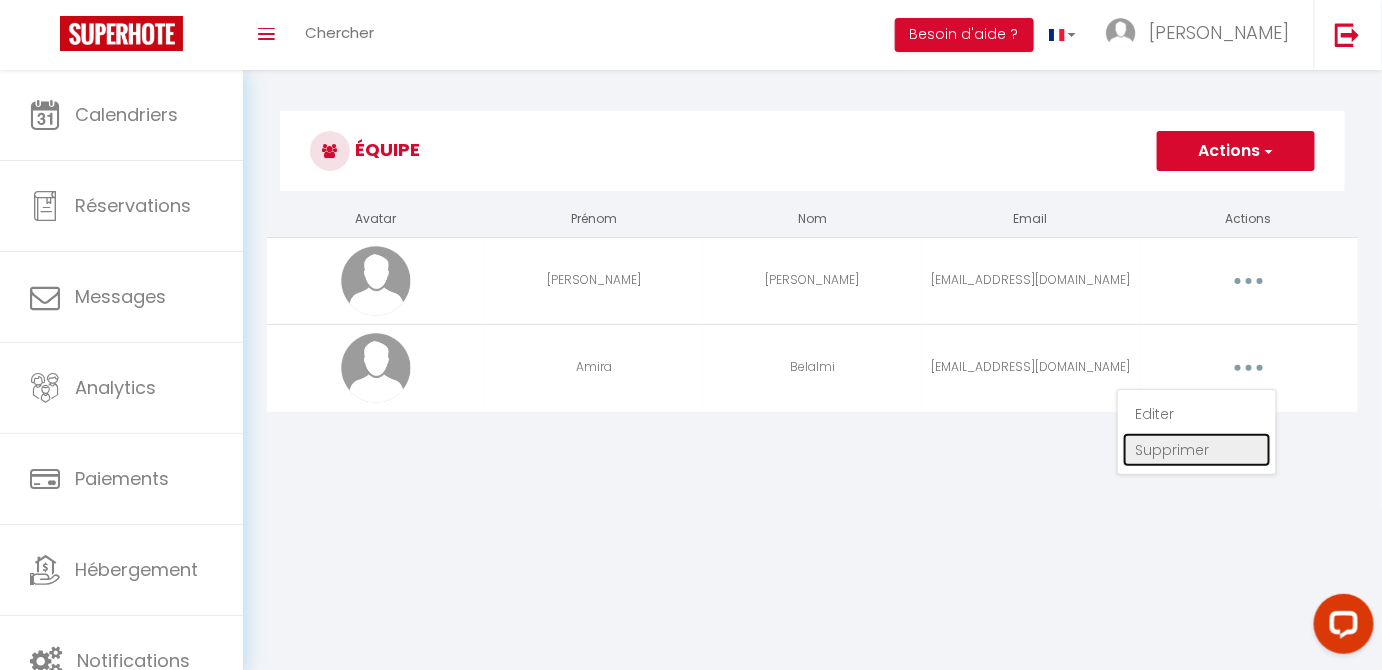 click on "Supprimer" at bounding box center (1197, 450) 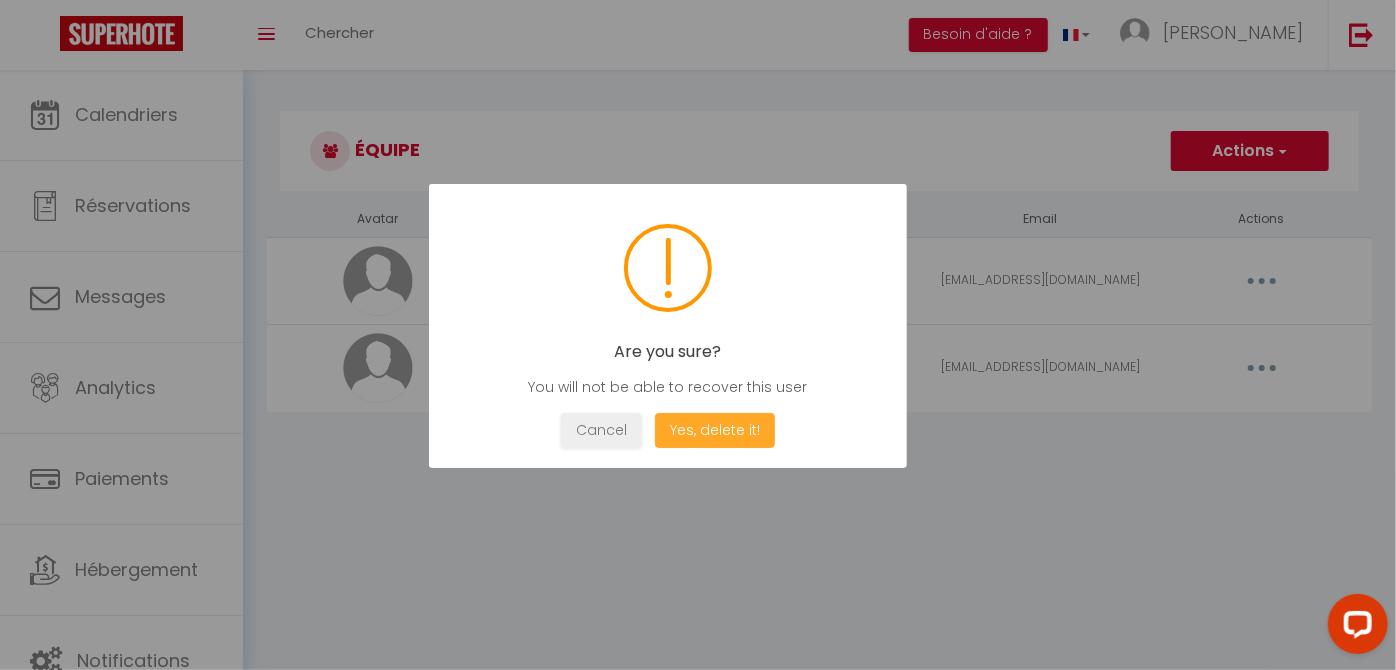 click on "Yes, delete it!" at bounding box center [715, 430] 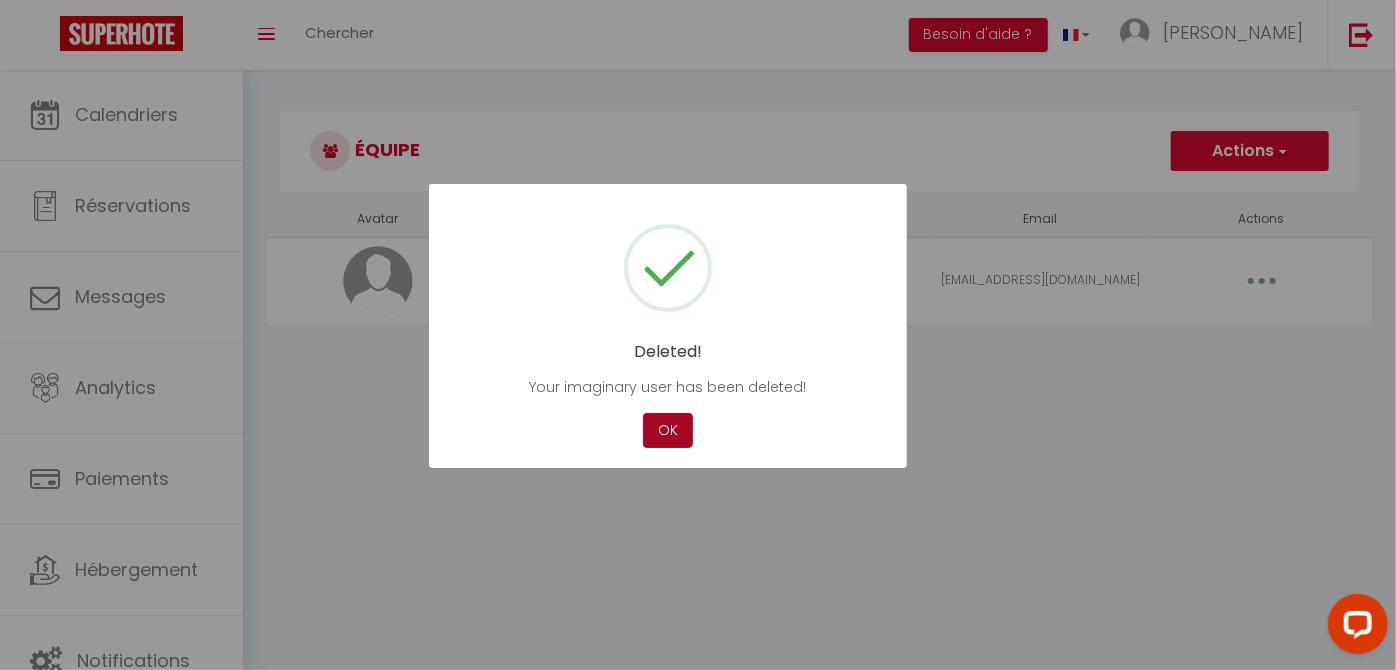 click on "OK" at bounding box center (668, 430) 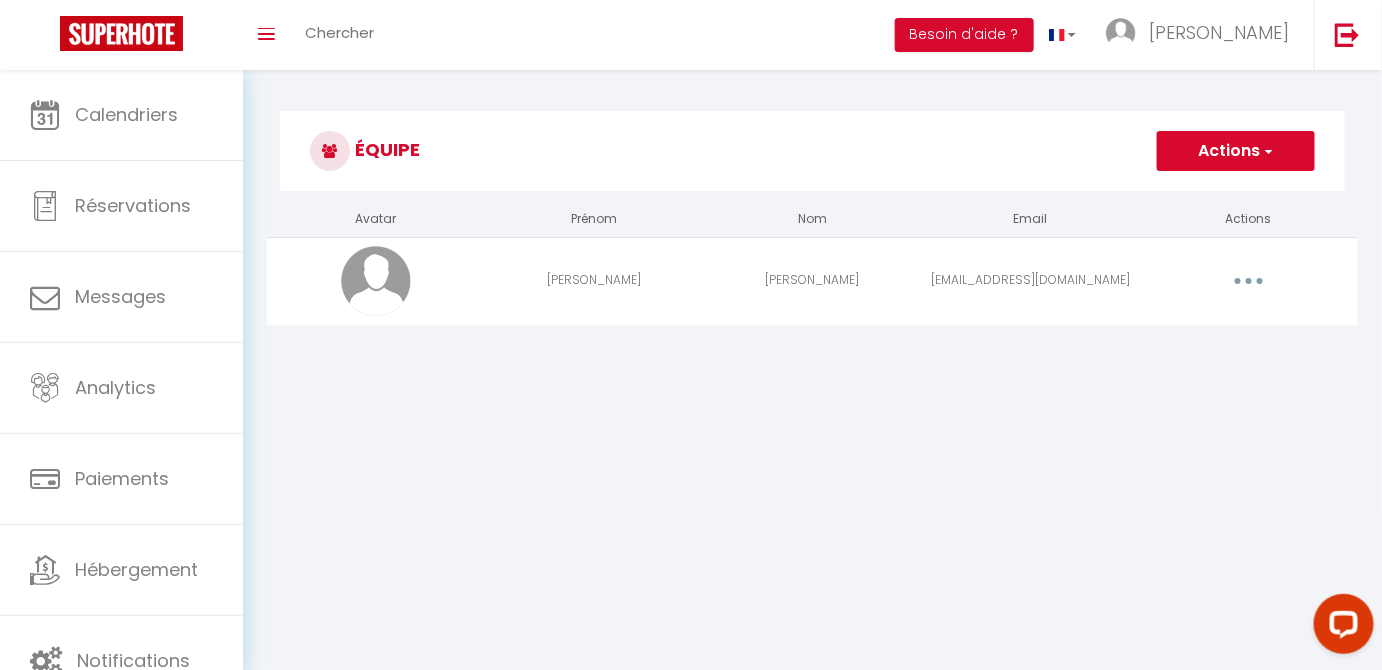 click on "Actions" at bounding box center (1236, 151) 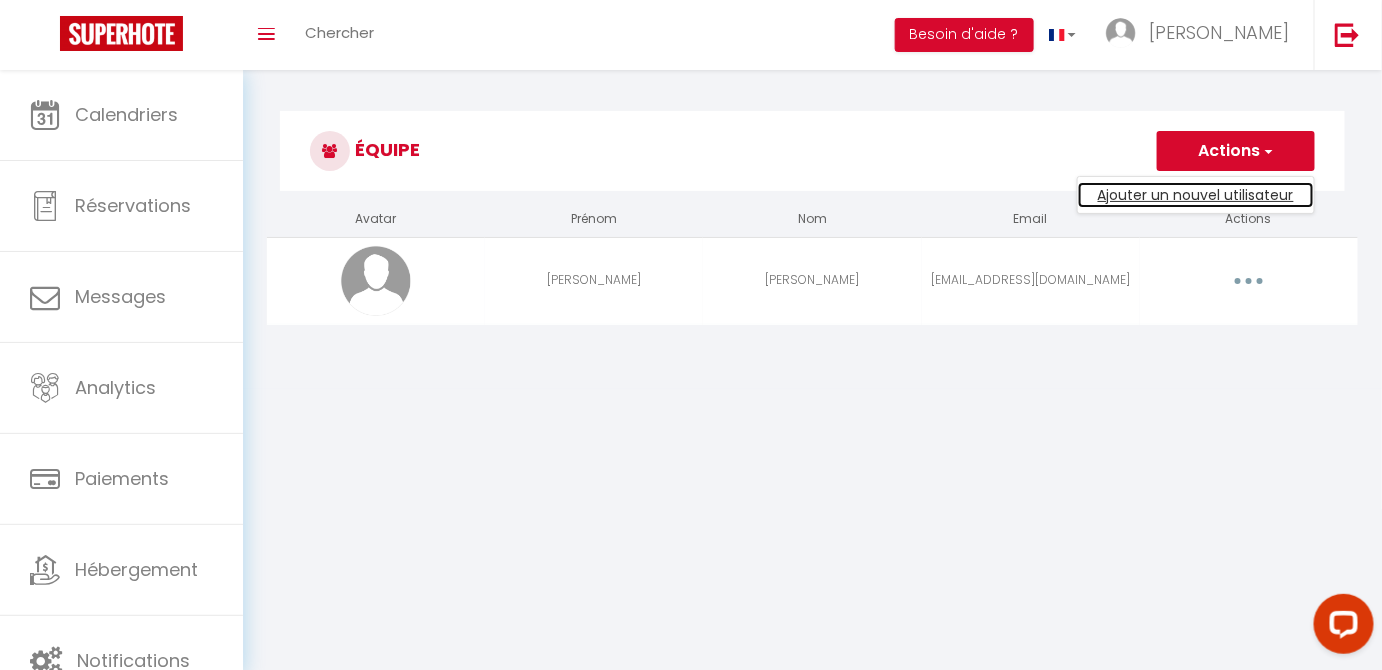 click on "Ajouter un nouvel utilisateur" at bounding box center [1196, 195] 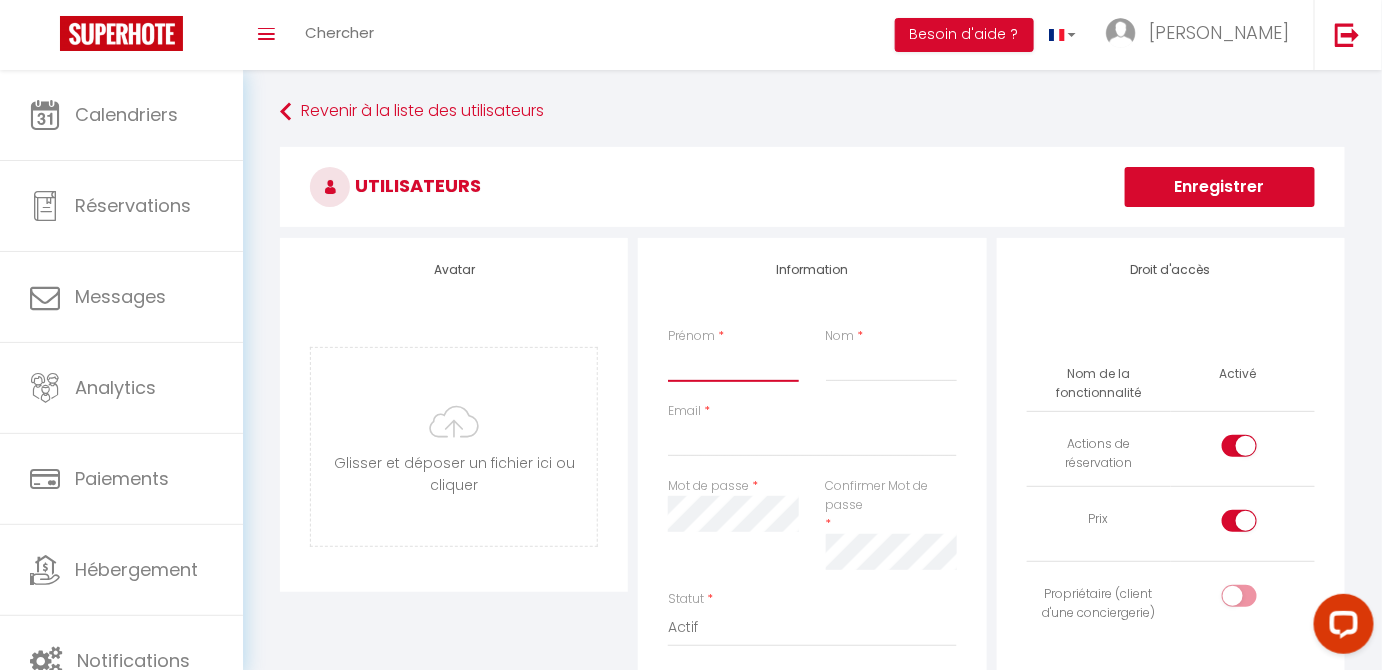 click on "Prénom" at bounding box center [733, 364] 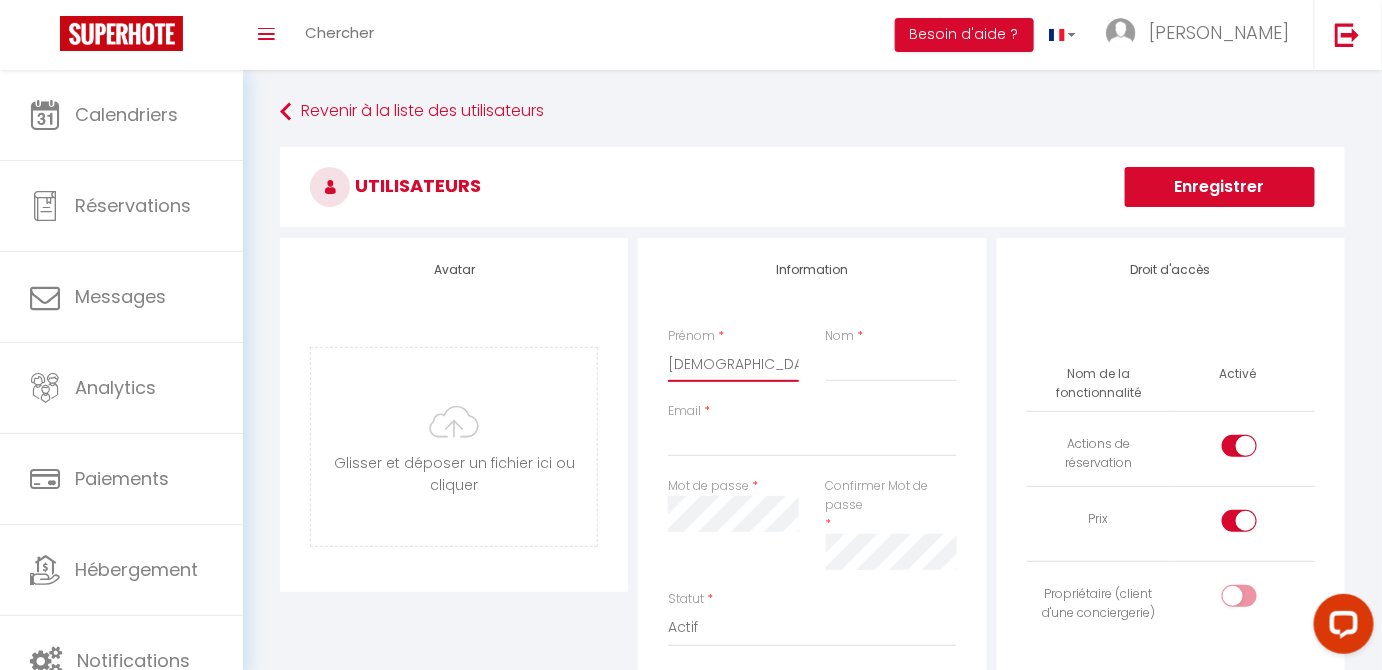 type on "[DEMOGRAPHIC_DATA]" 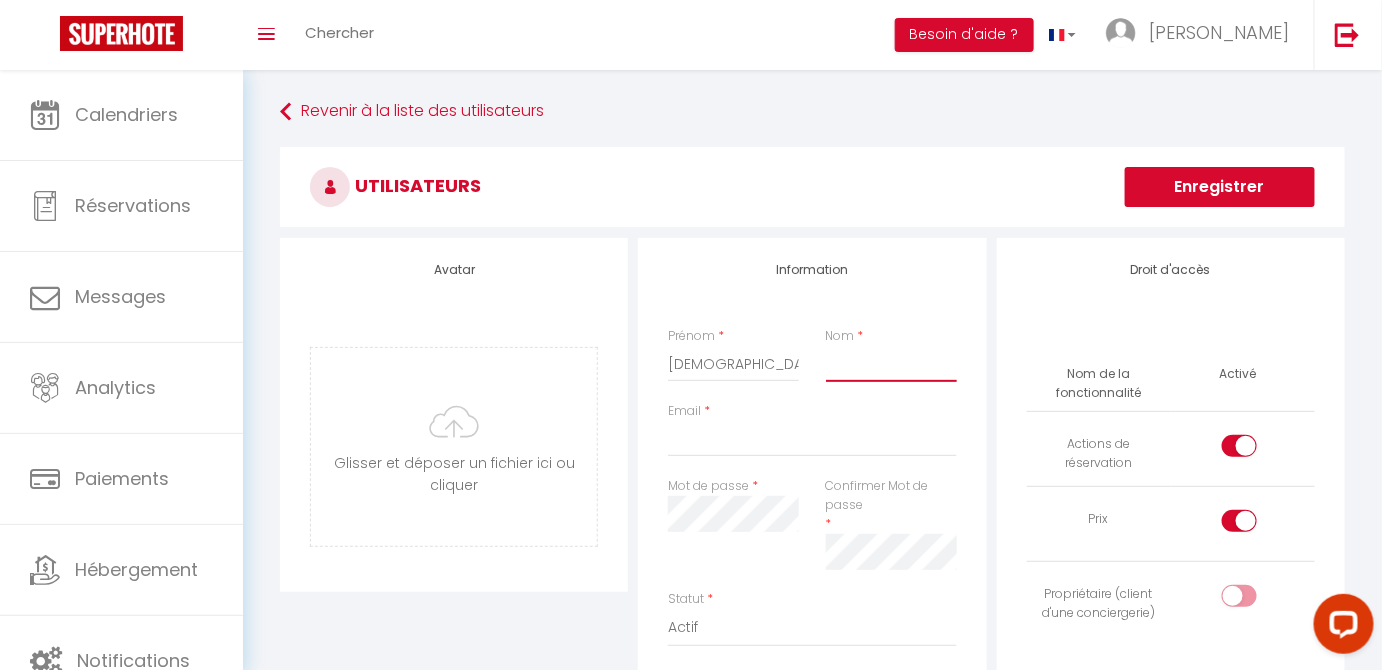 click on "Nom" at bounding box center (891, 364) 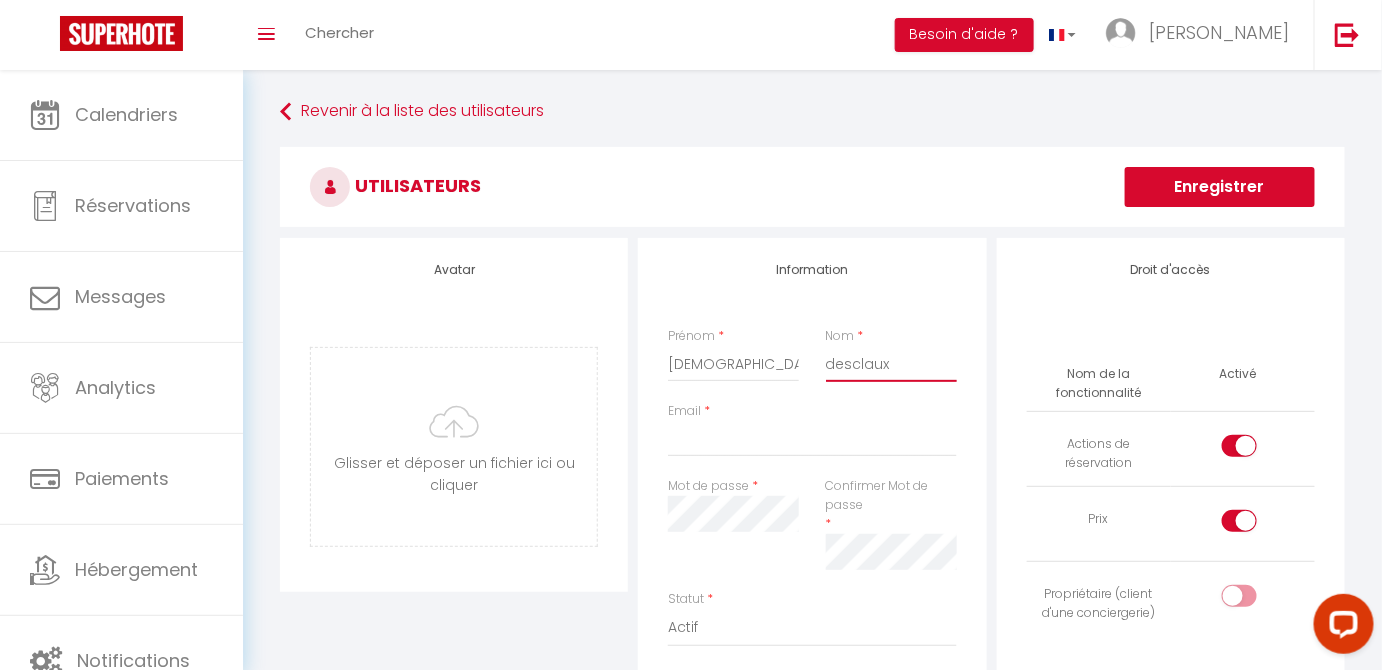 type on "desclaux" 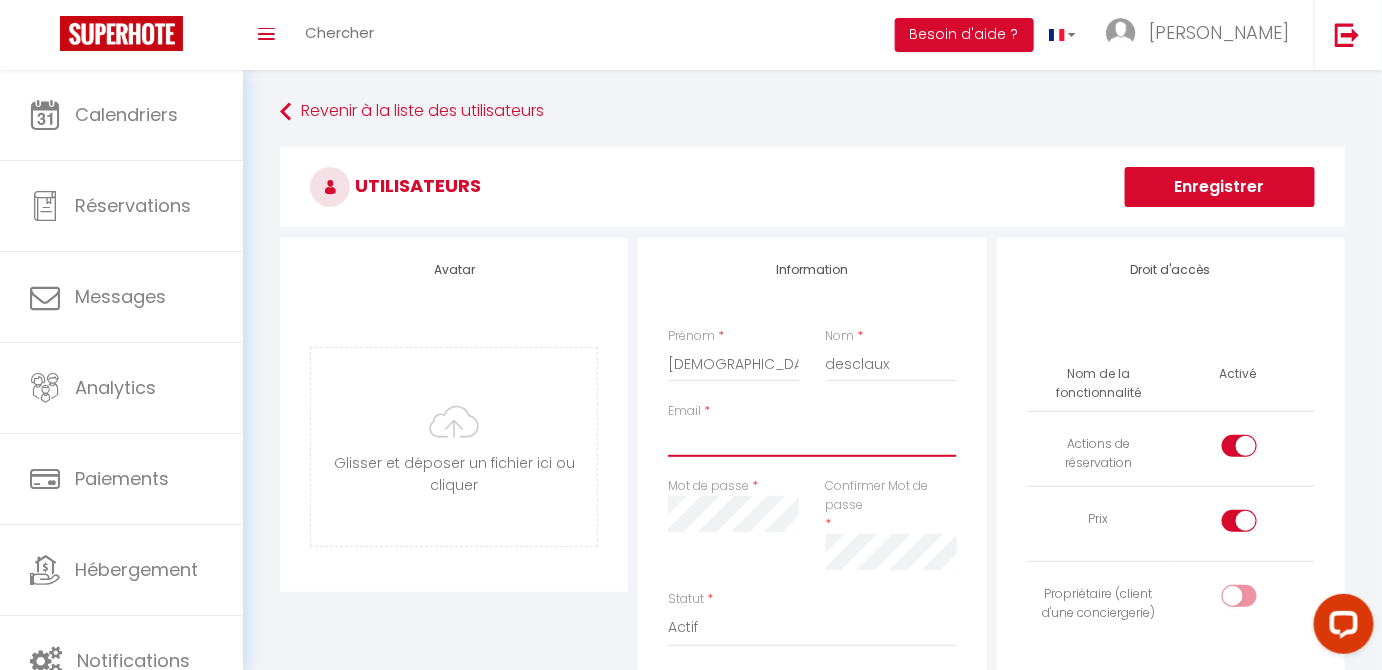 click on "Email" at bounding box center (812, 439) 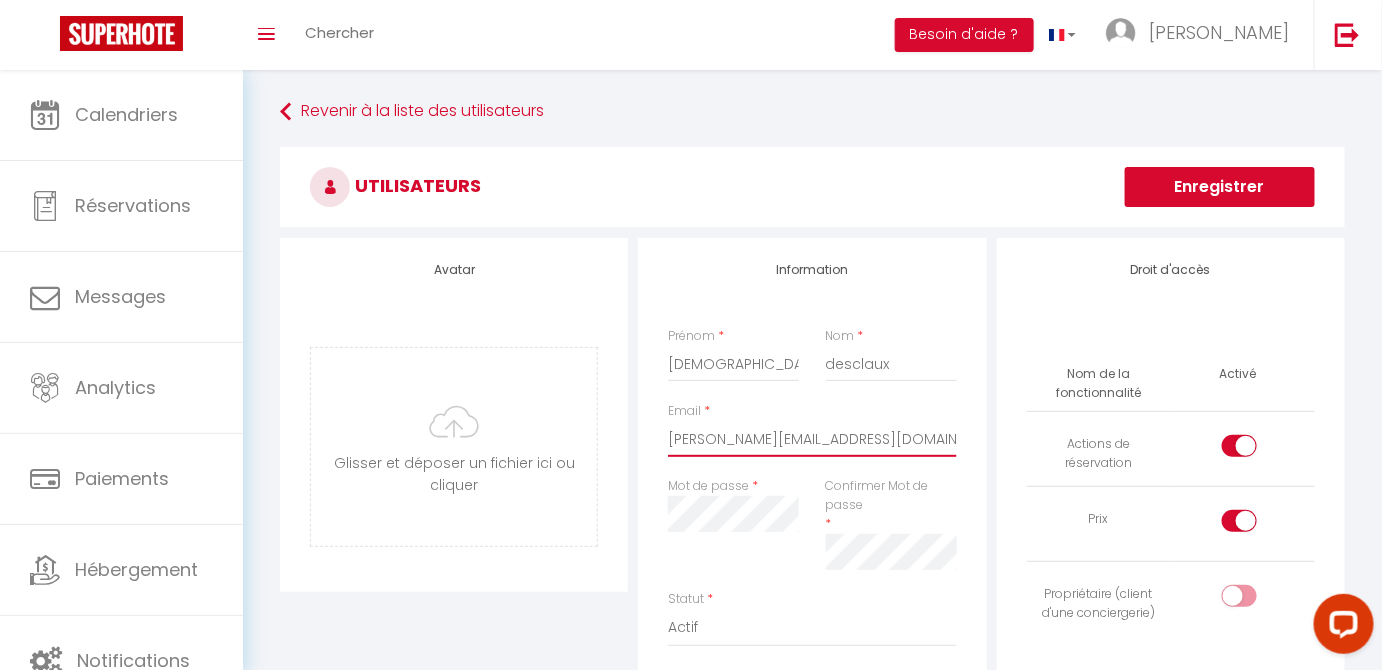 type on "[PERSON_NAME][EMAIL_ADDRESS][DOMAIN_NAME]" 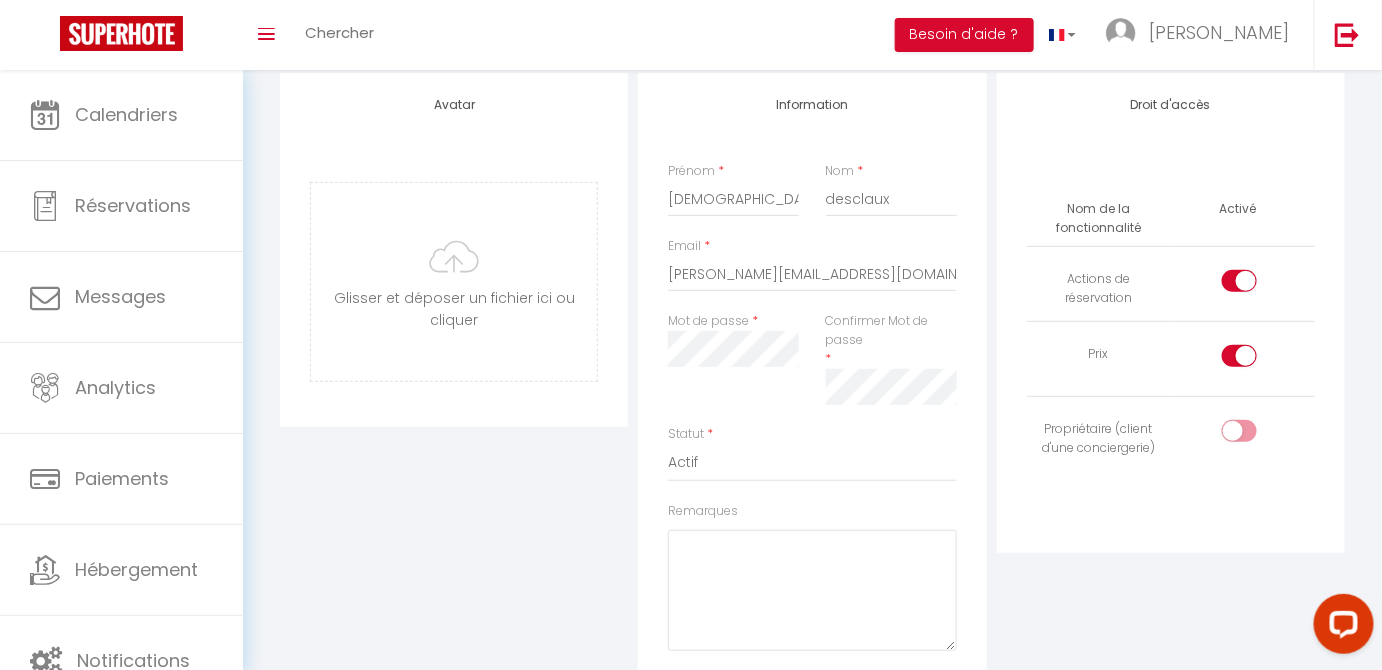 scroll, scrollTop: 194, scrollLeft: 0, axis: vertical 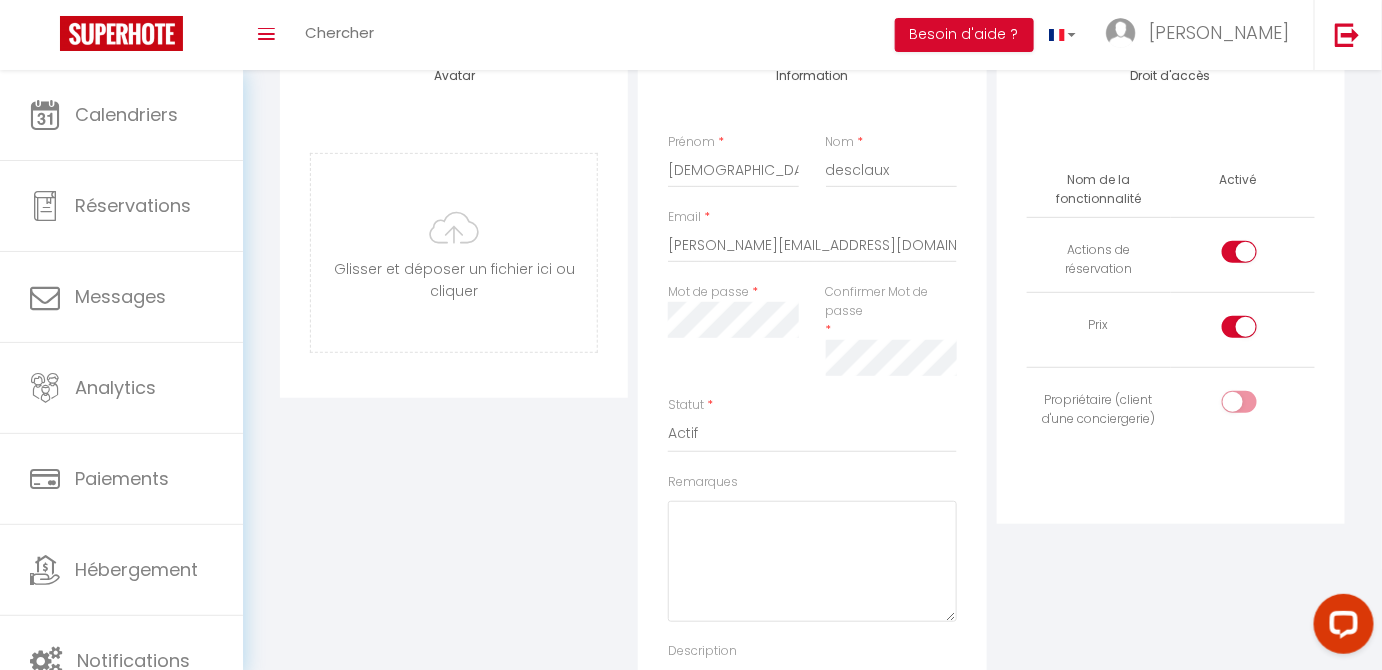 click at bounding box center (1239, 327) 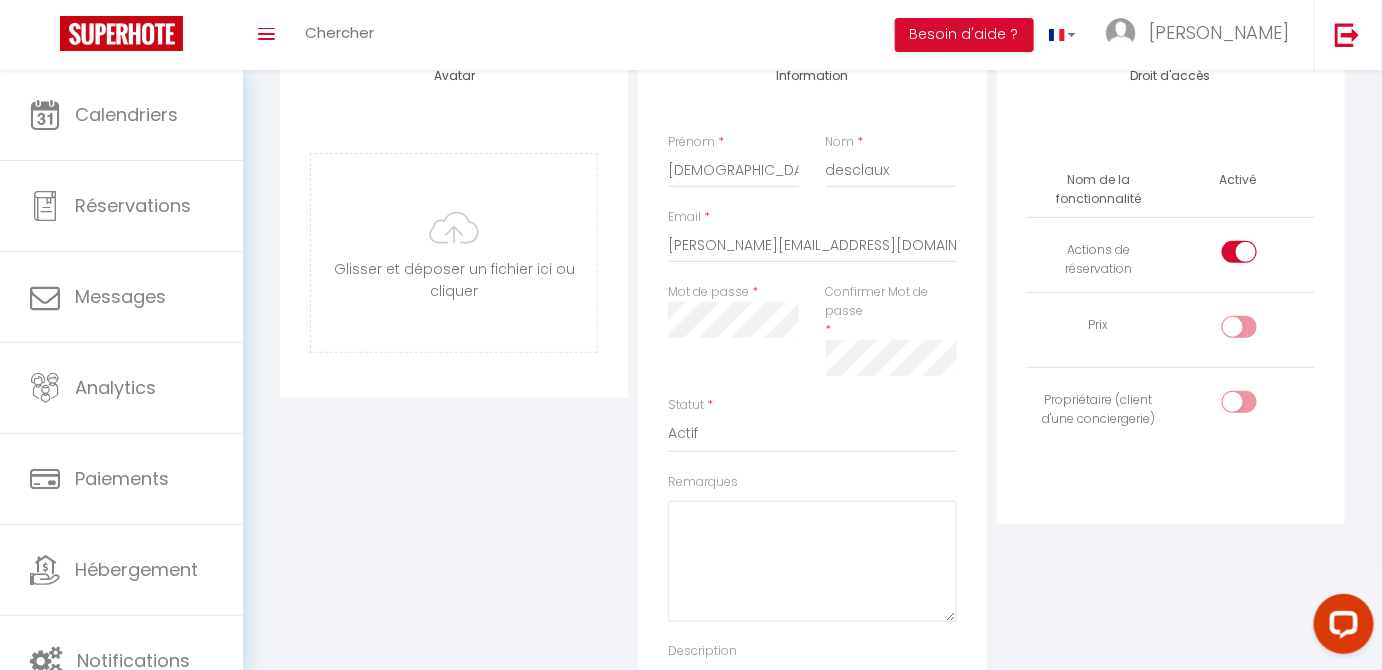 click at bounding box center (1256, 256) 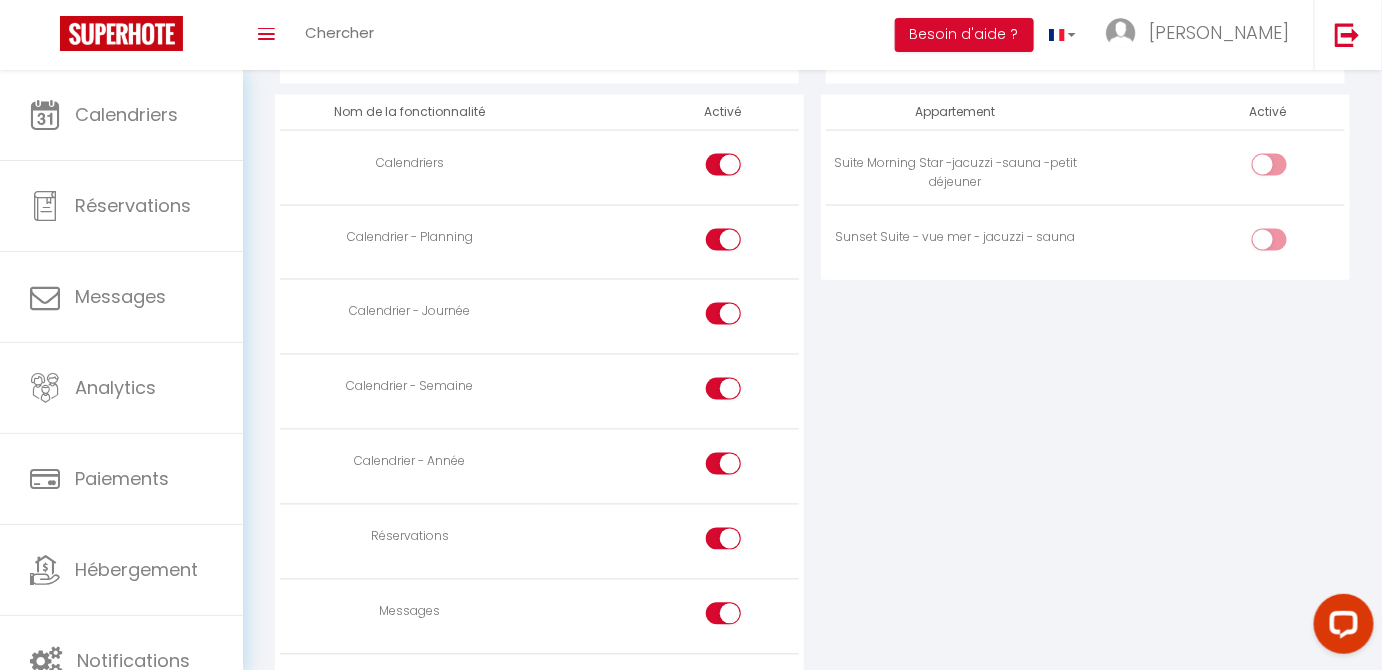 scroll, scrollTop: 1044, scrollLeft: 0, axis: vertical 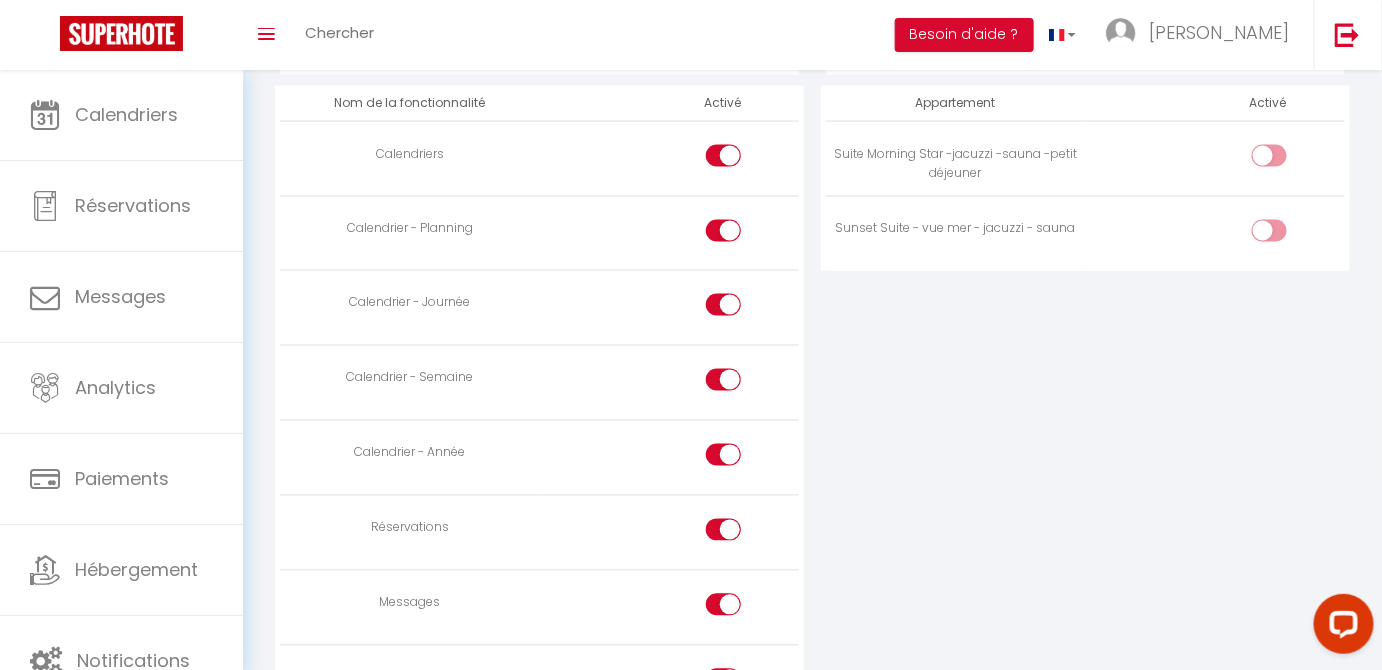 click at bounding box center [723, 455] 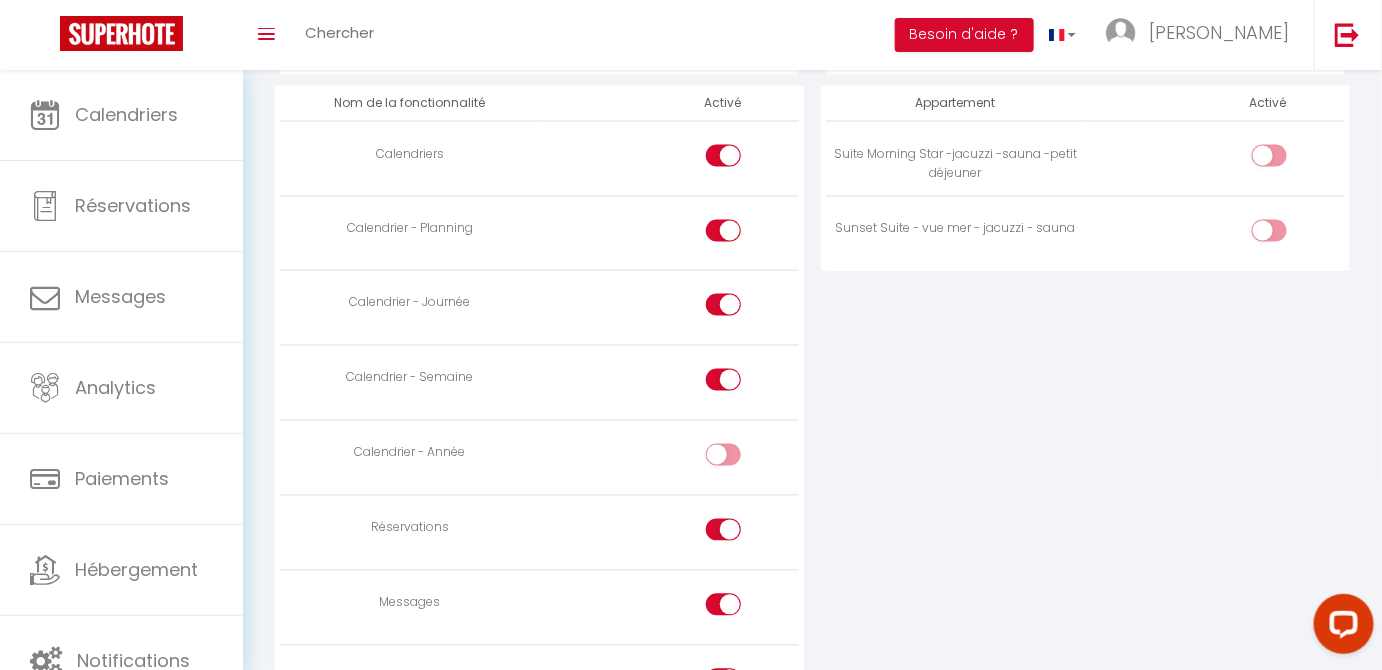 click at bounding box center [741, 534] 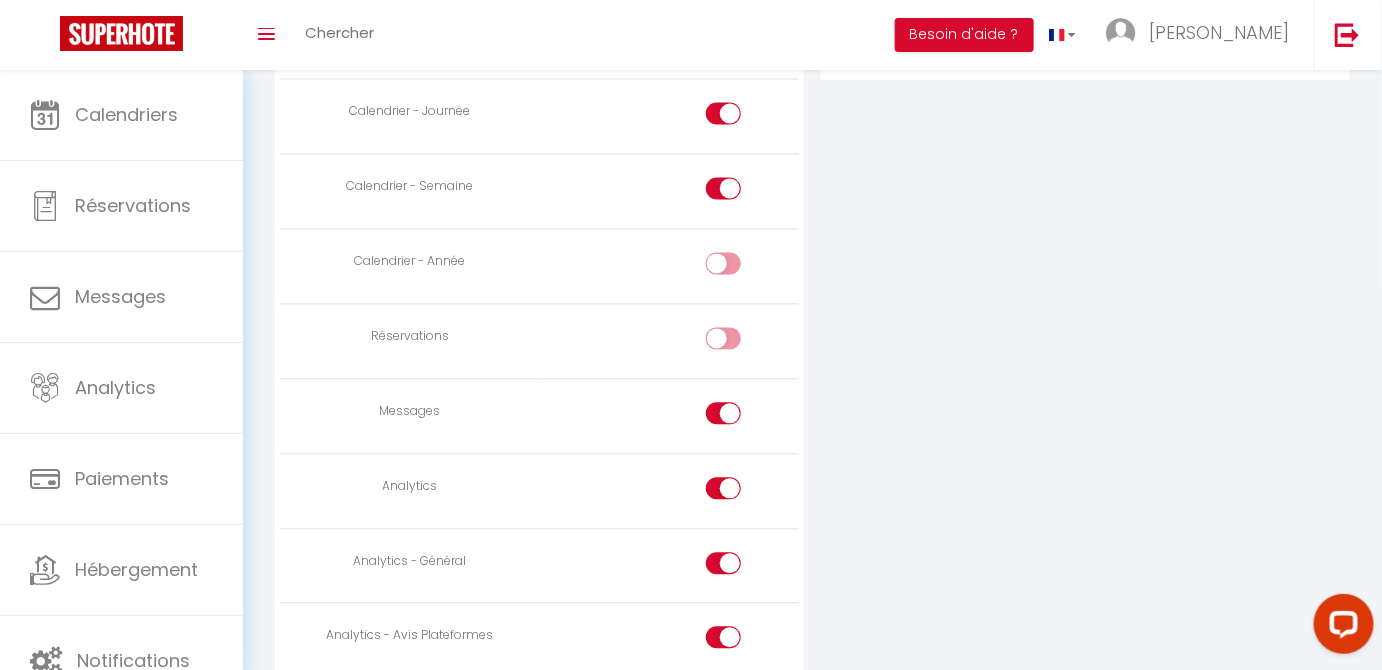 scroll, scrollTop: 1263, scrollLeft: 0, axis: vertical 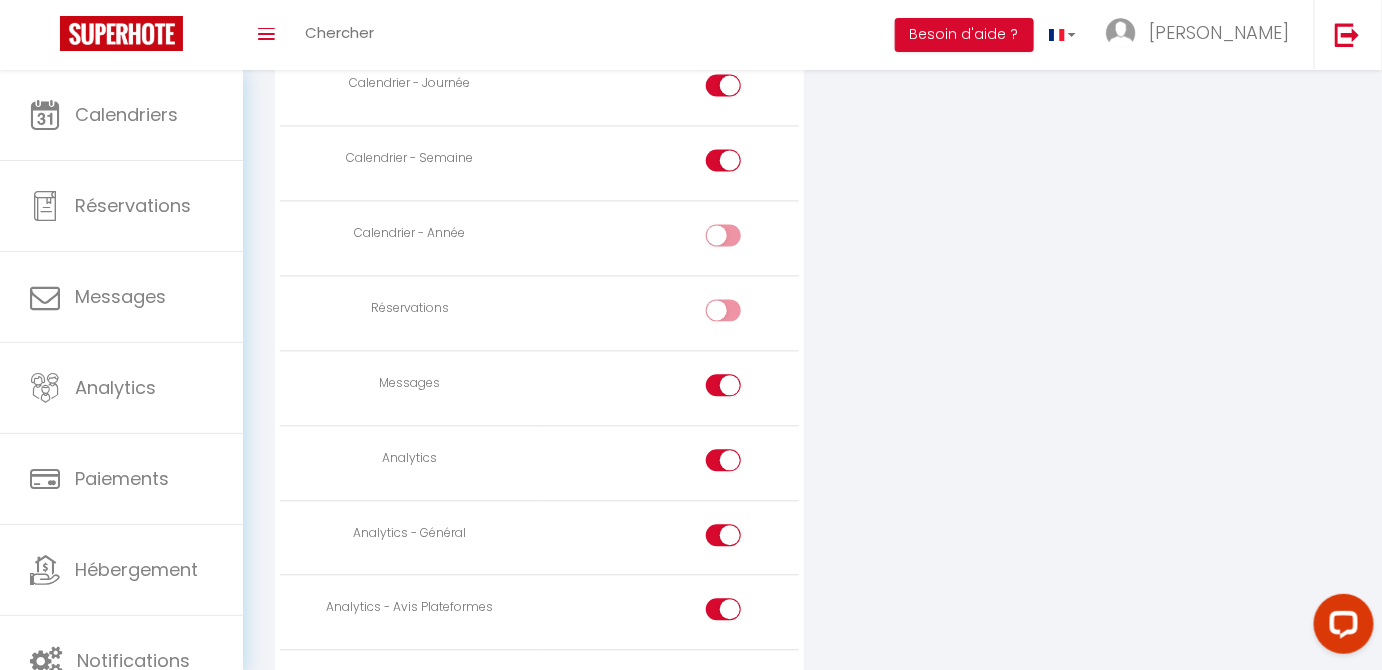 click at bounding box center (723, 461) 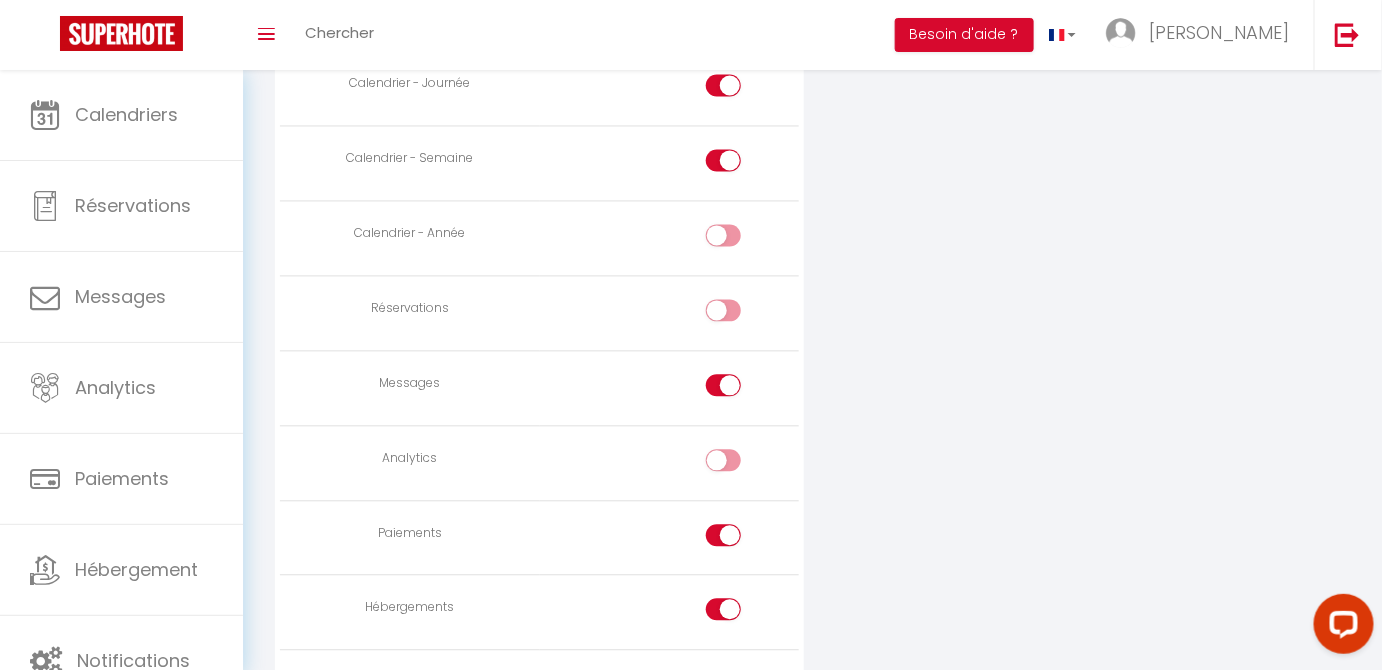 click at bounding box center [741, 540] 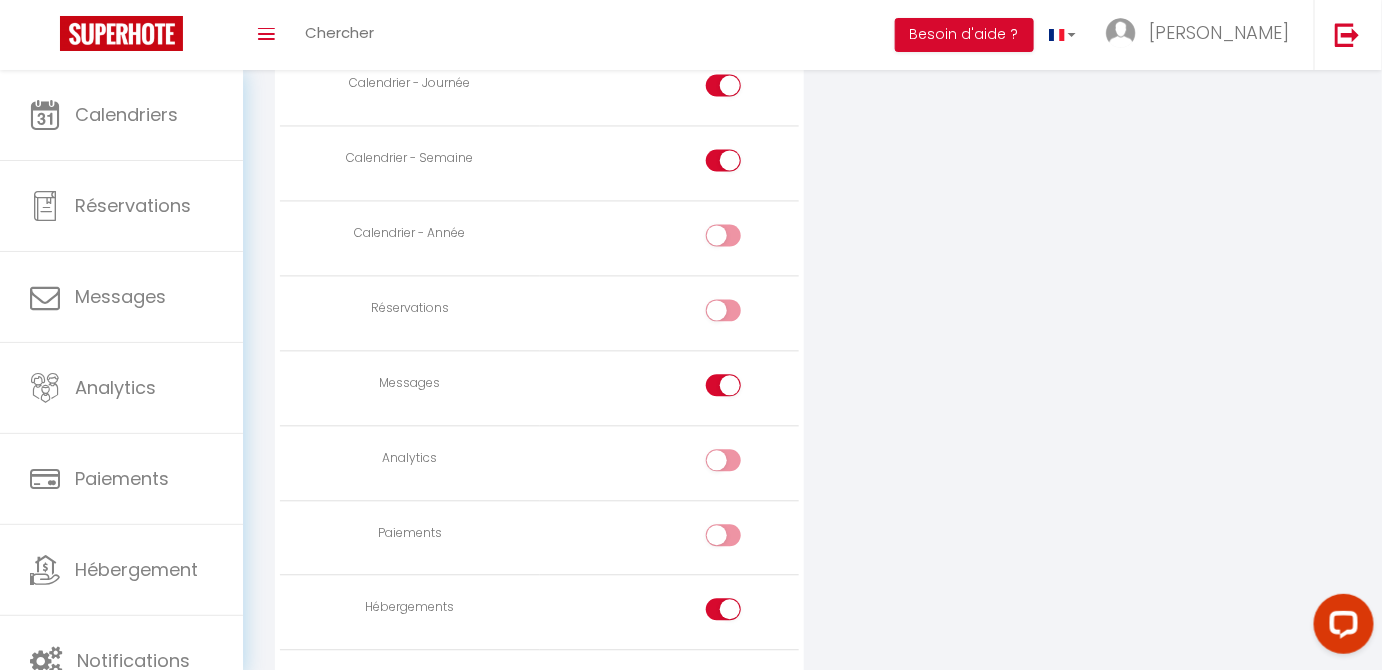 click at bounding box center (741, 614) 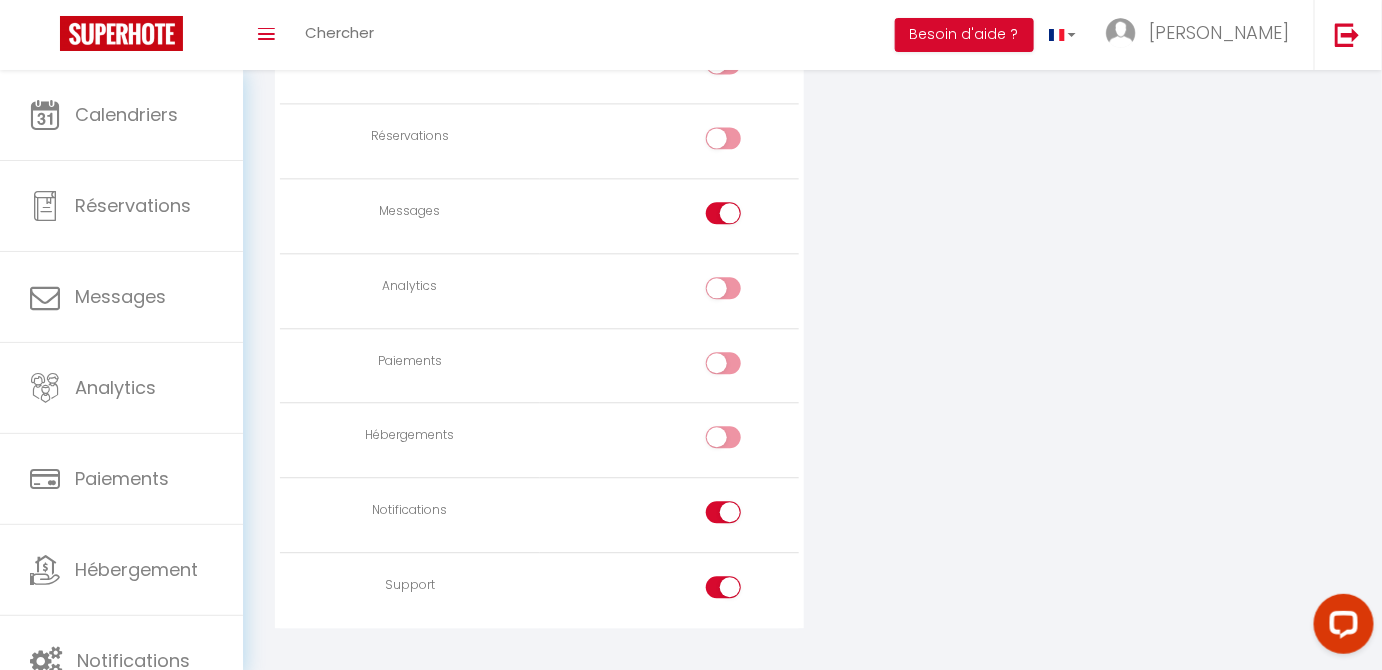 scroll, scrollTop: 1468, scrollLeft: 0, axis: vertical 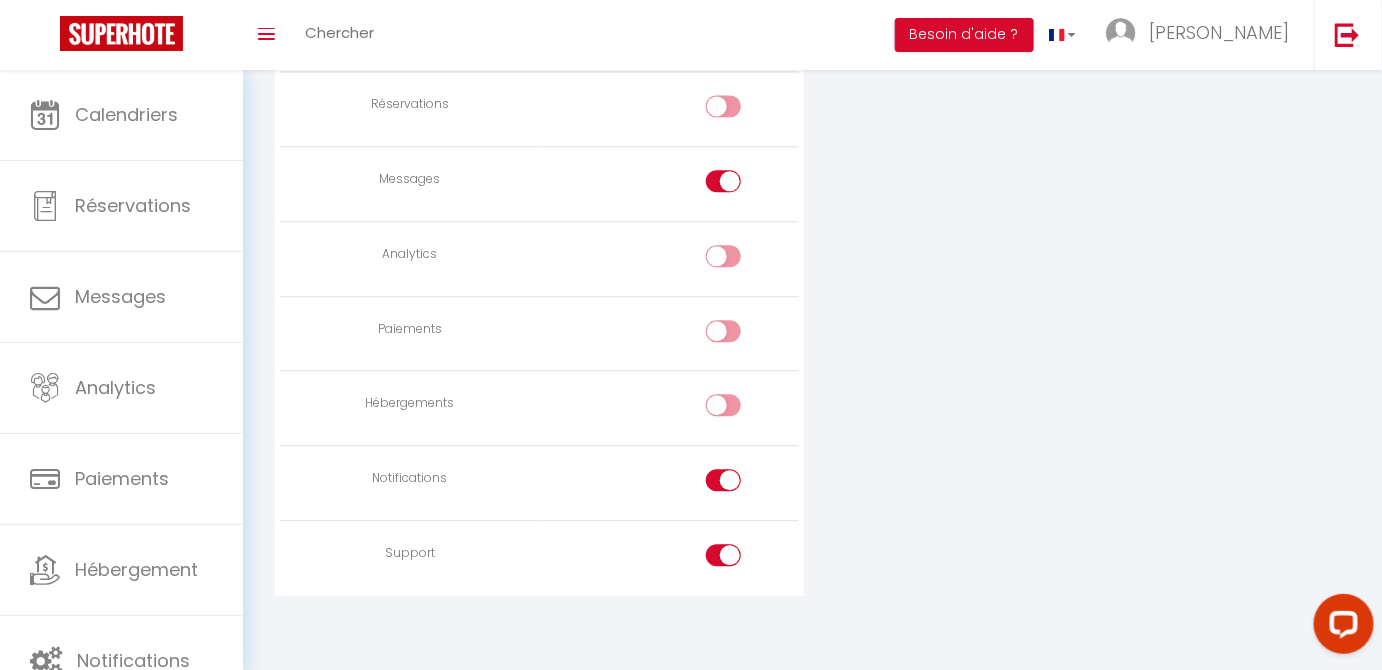 click at bounding box center [670, 558] 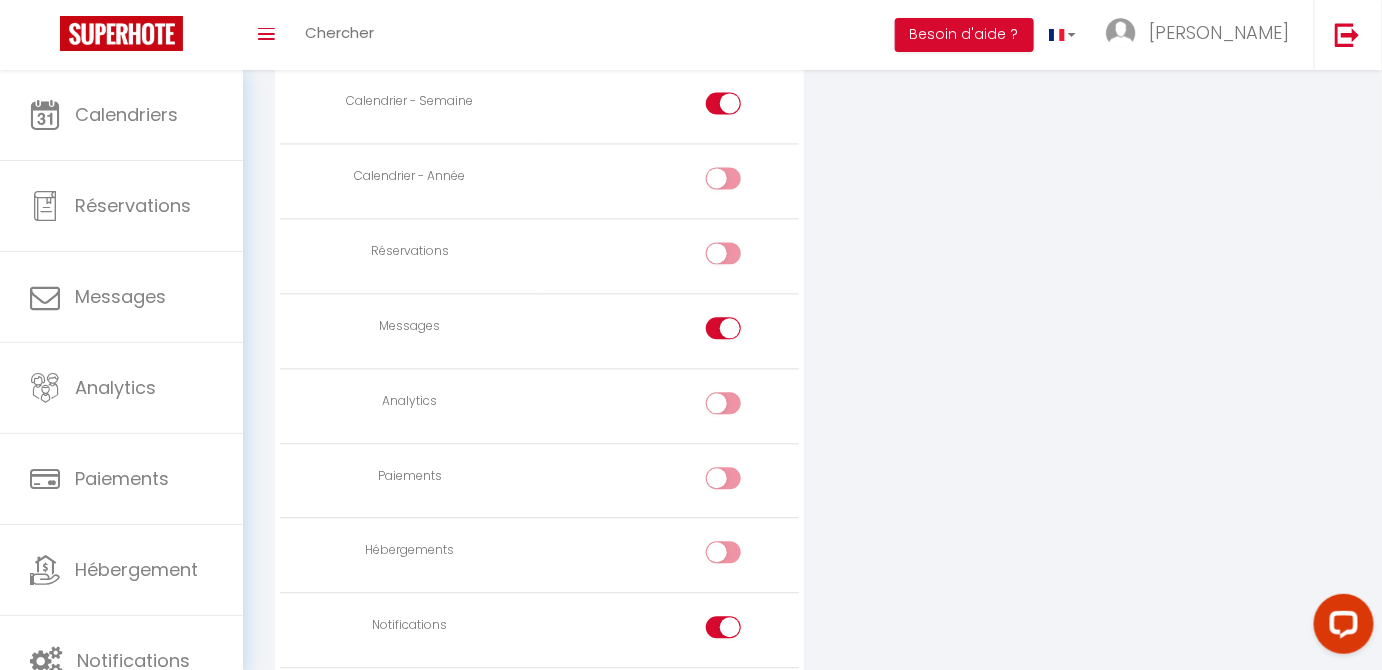 scroll, scrollTop: 1314, scrollLeft: 0, axis: vertical 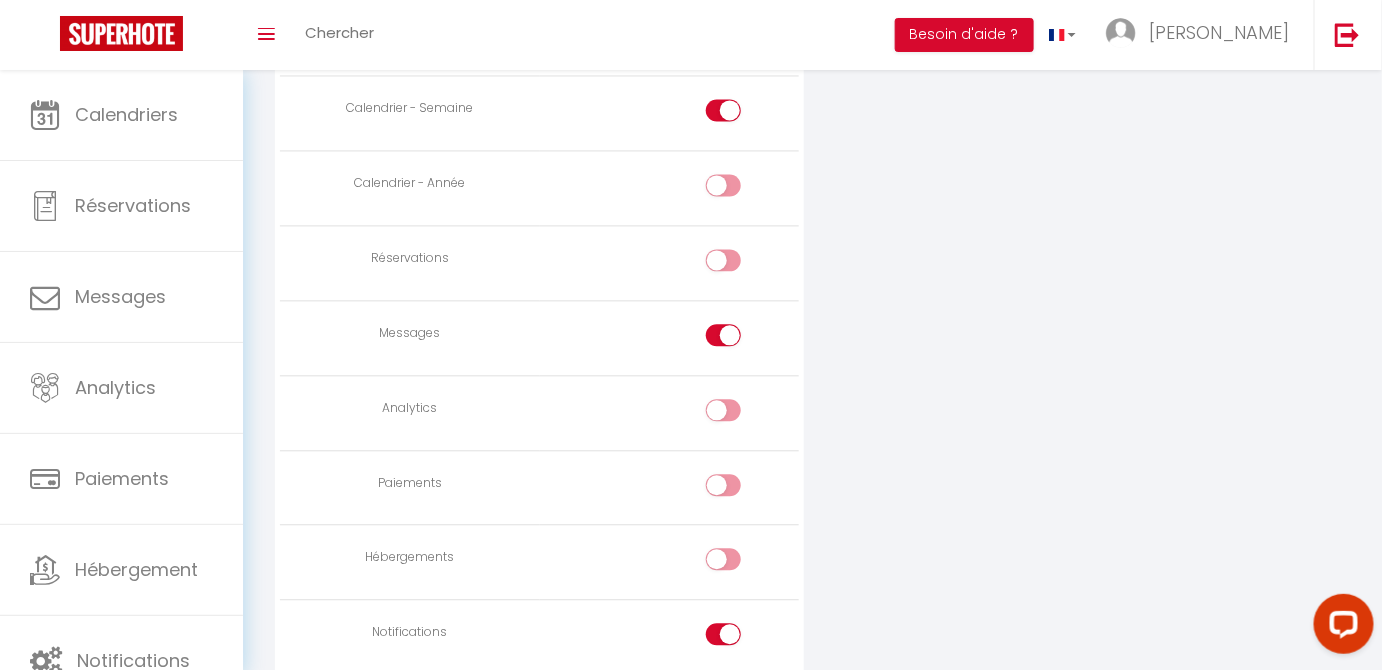 click at bounding box center (741, 339) 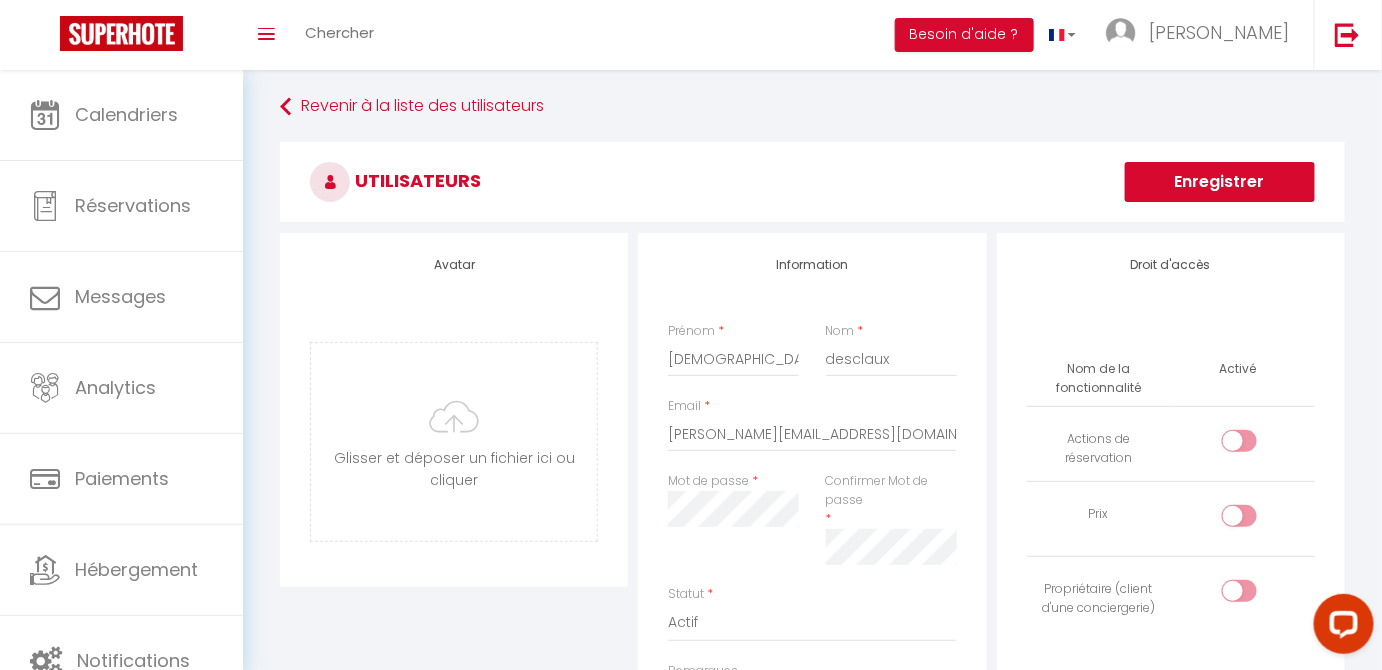 scroll, scrollTop: 0, scrollLeft: 0, axis: both 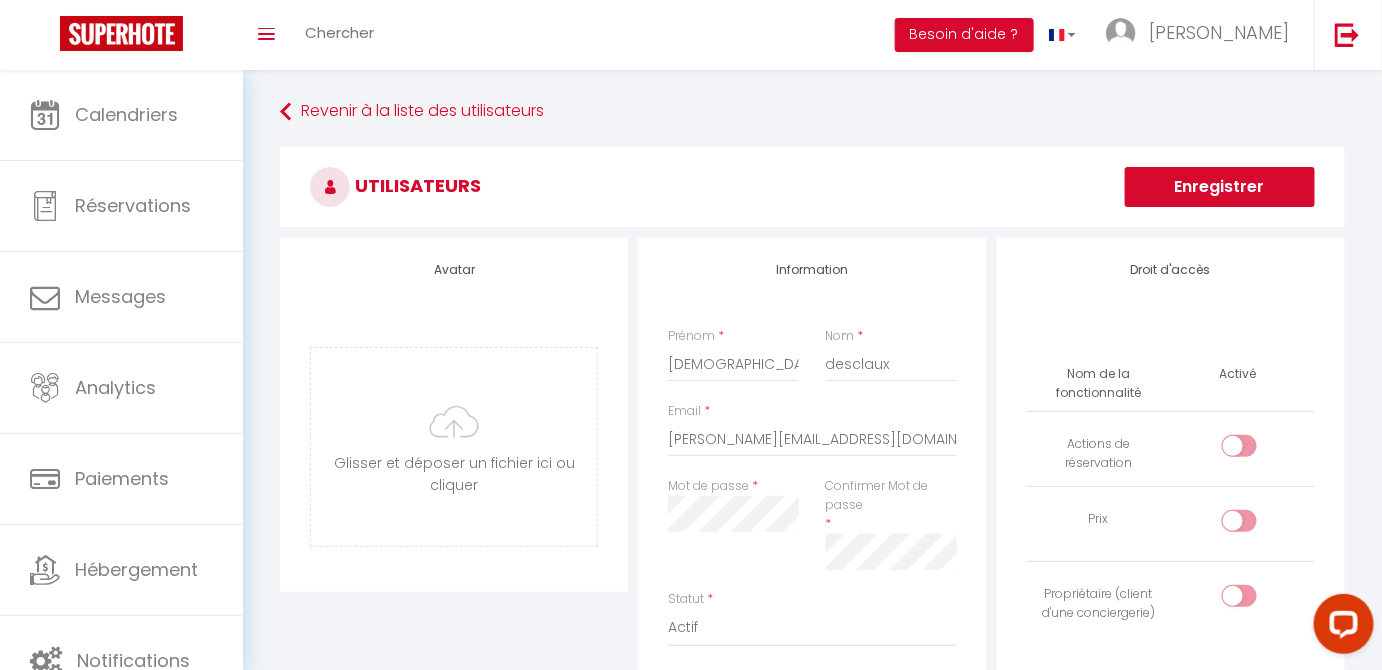 click on "Enregistrer" at bounding box center [1220, 187] 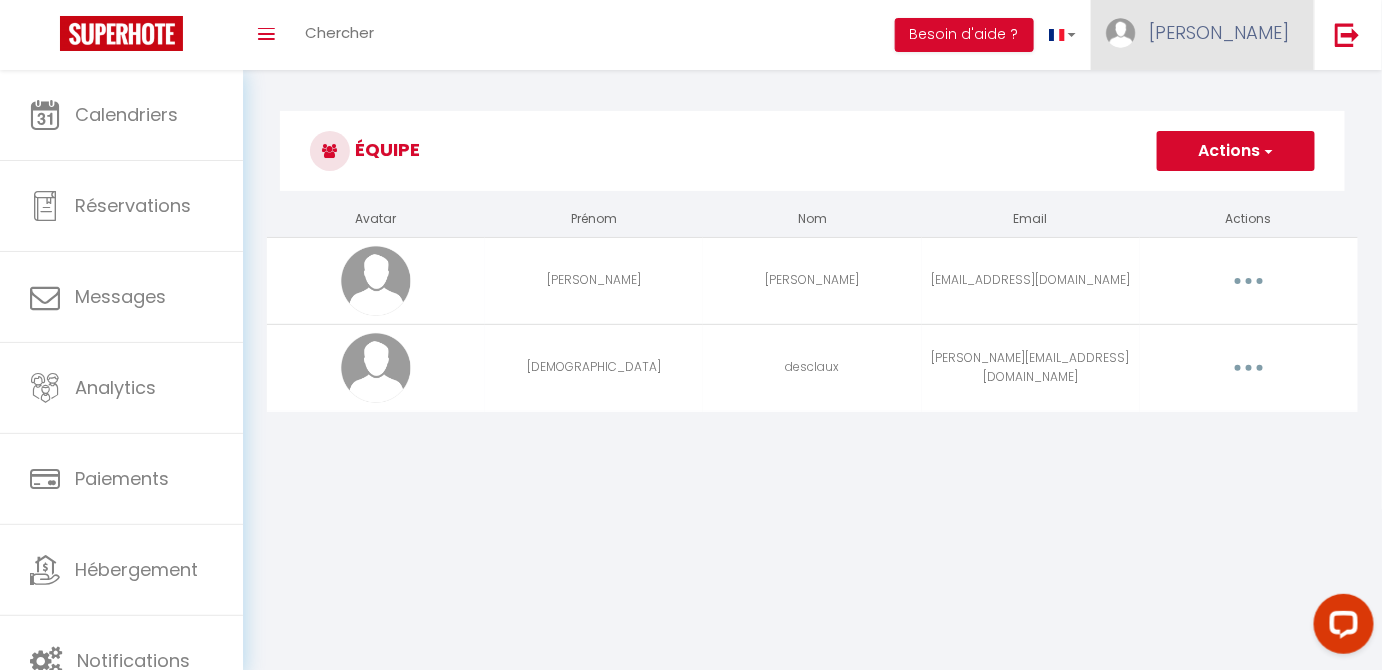 click on "[PERSON_NAME]" at bounding box center [1219, 32] 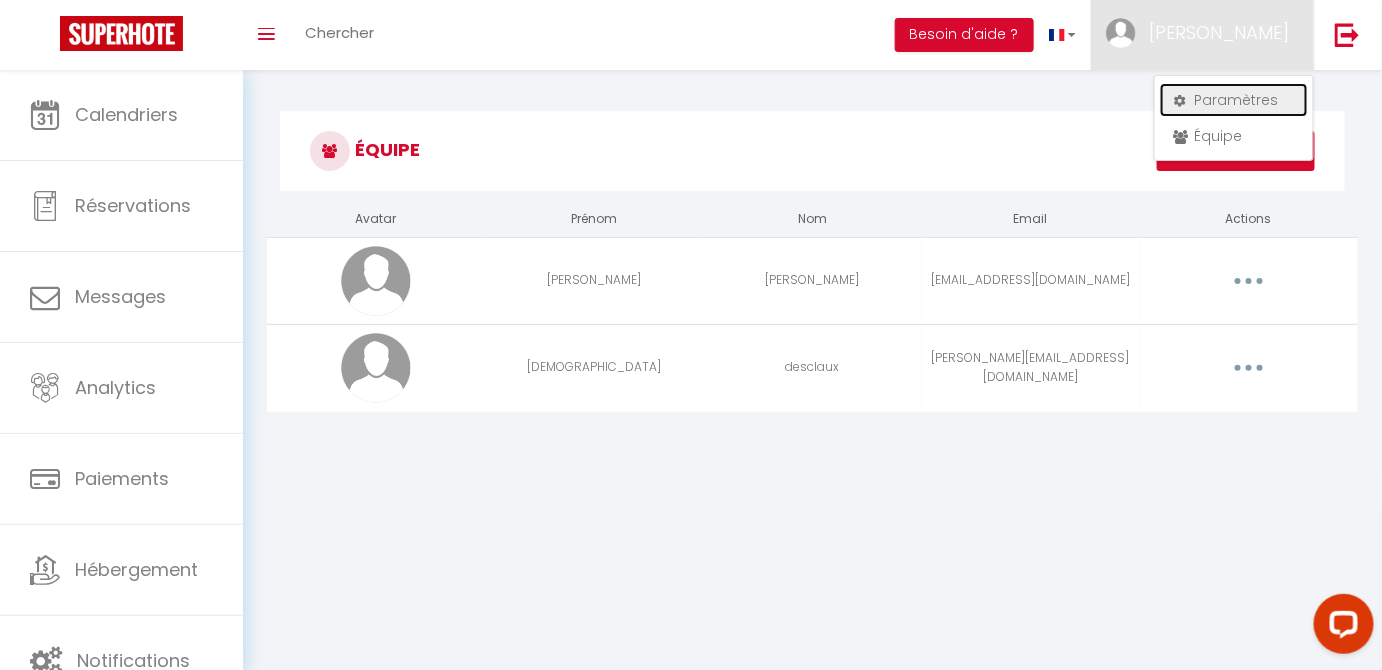 click on "Paramètres" at bounding box center (1234, 100) 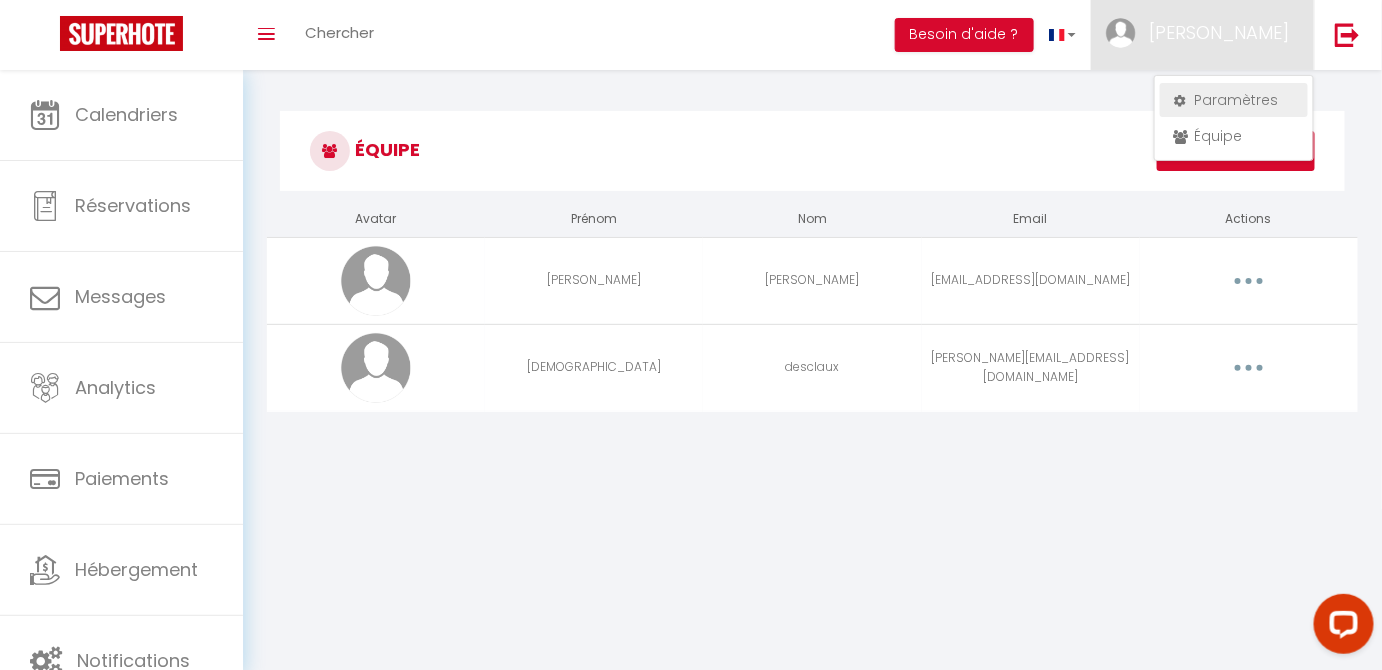 select on "fr" 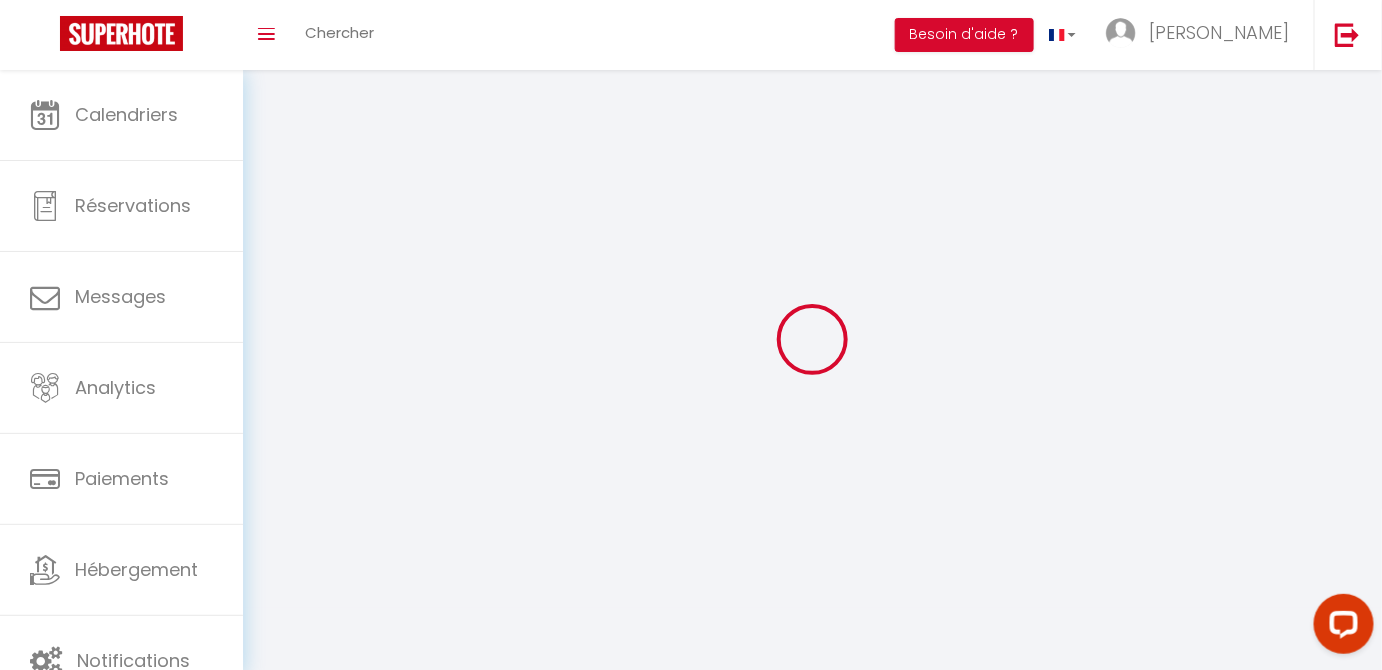 type on "[PERSON_NAME]" 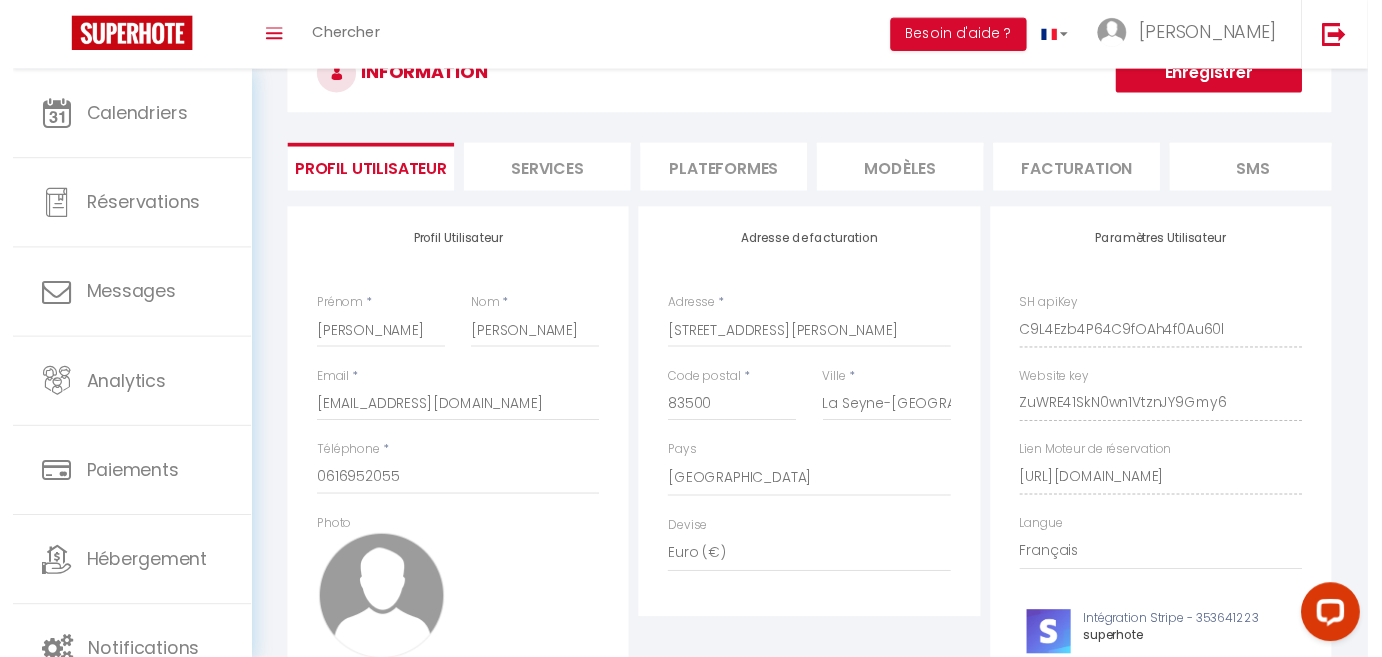 scroll, scrollTop: 0, scrollLeft: 0, axis: both 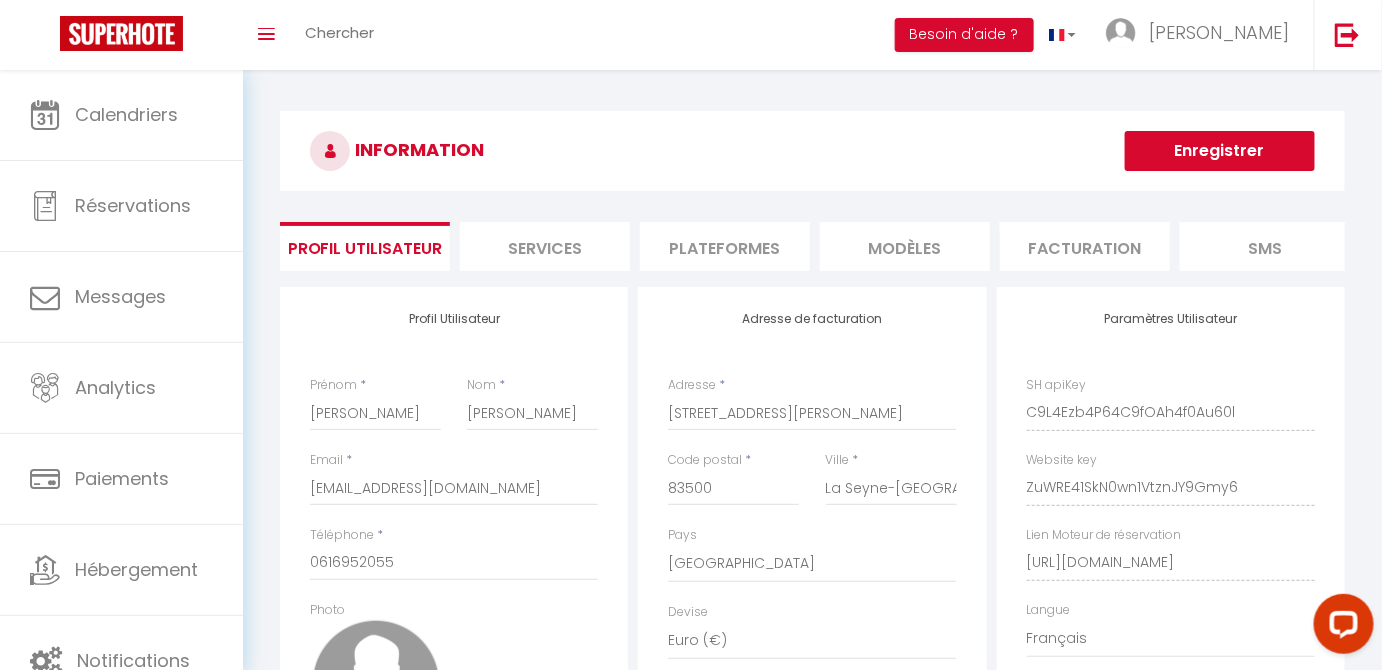 click on "Plateformes" at bounding box center (725, 246) 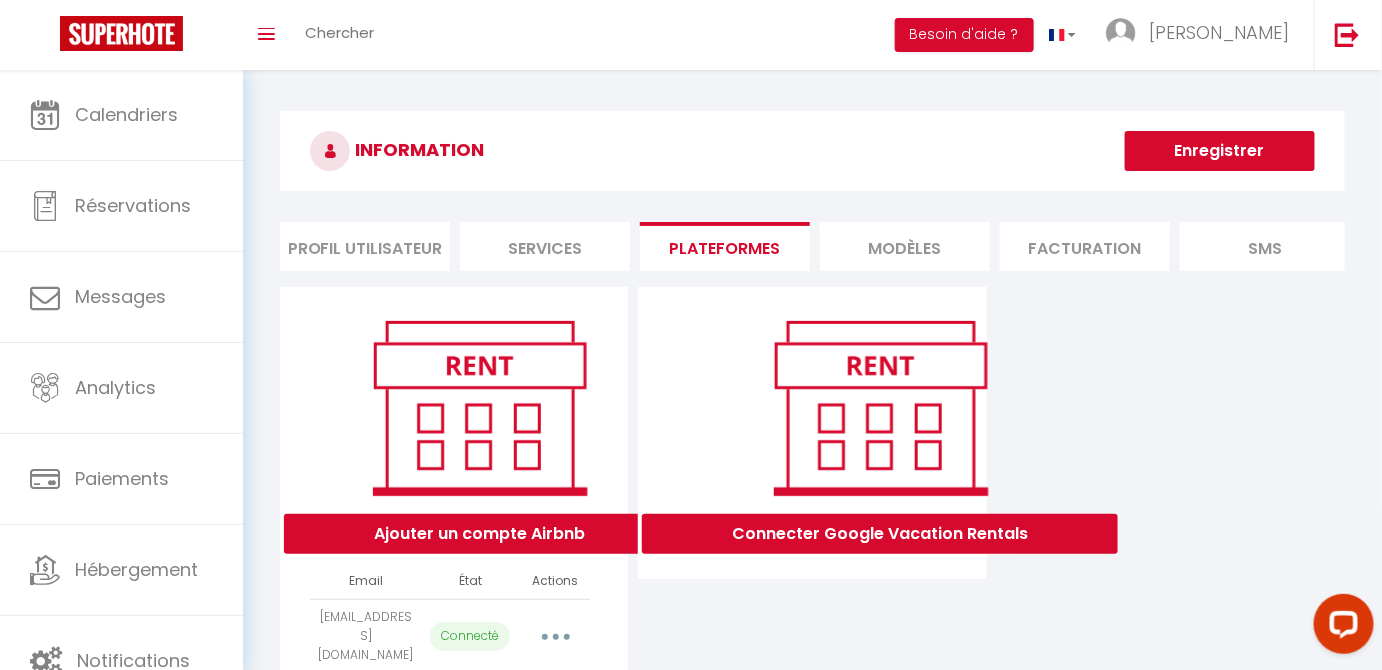click on "Services" at bounding box center [545, 246] 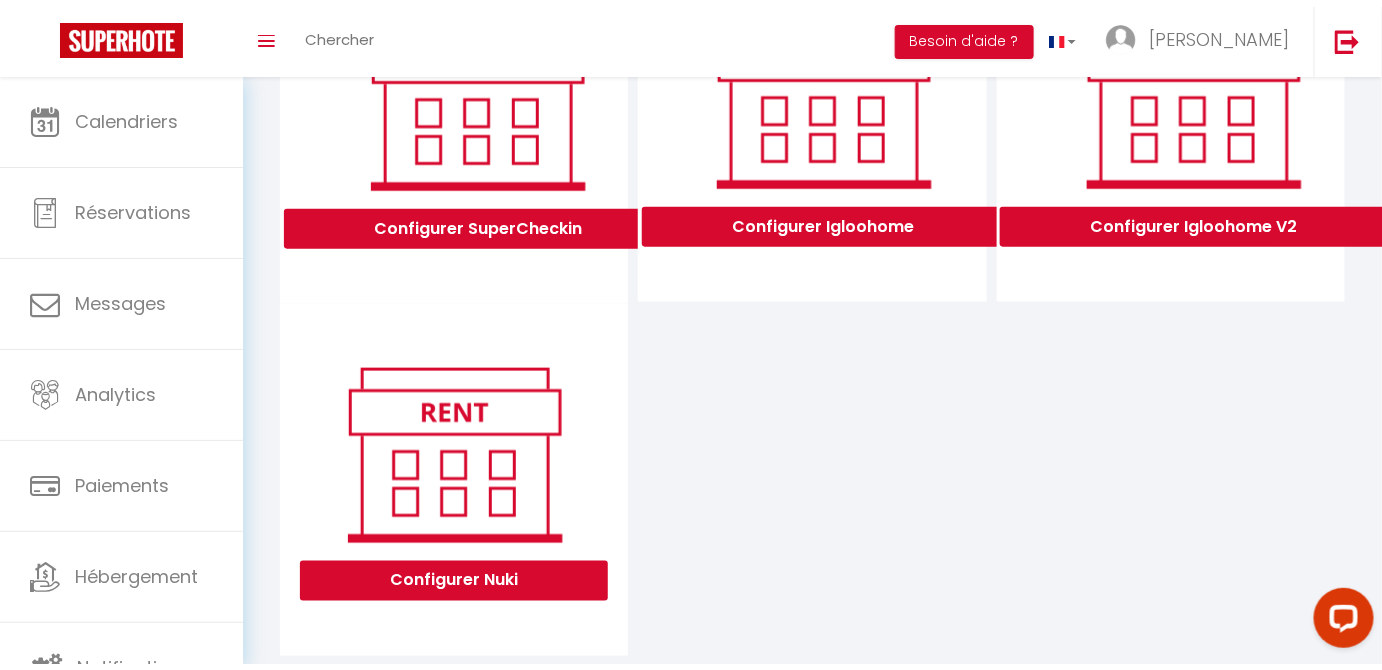 scroll, scrollTop: 0, scrollLeft: 0, axis: both 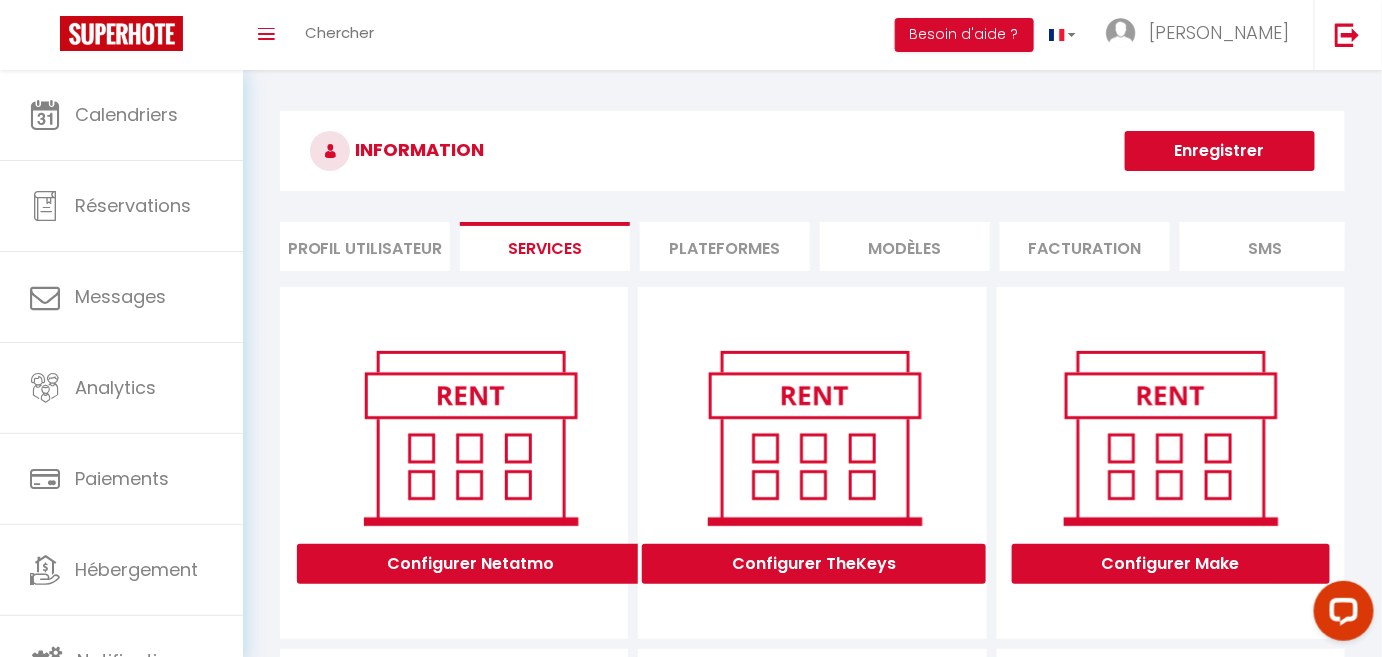 click on "Facturation" at bounding box center (1085, 246) 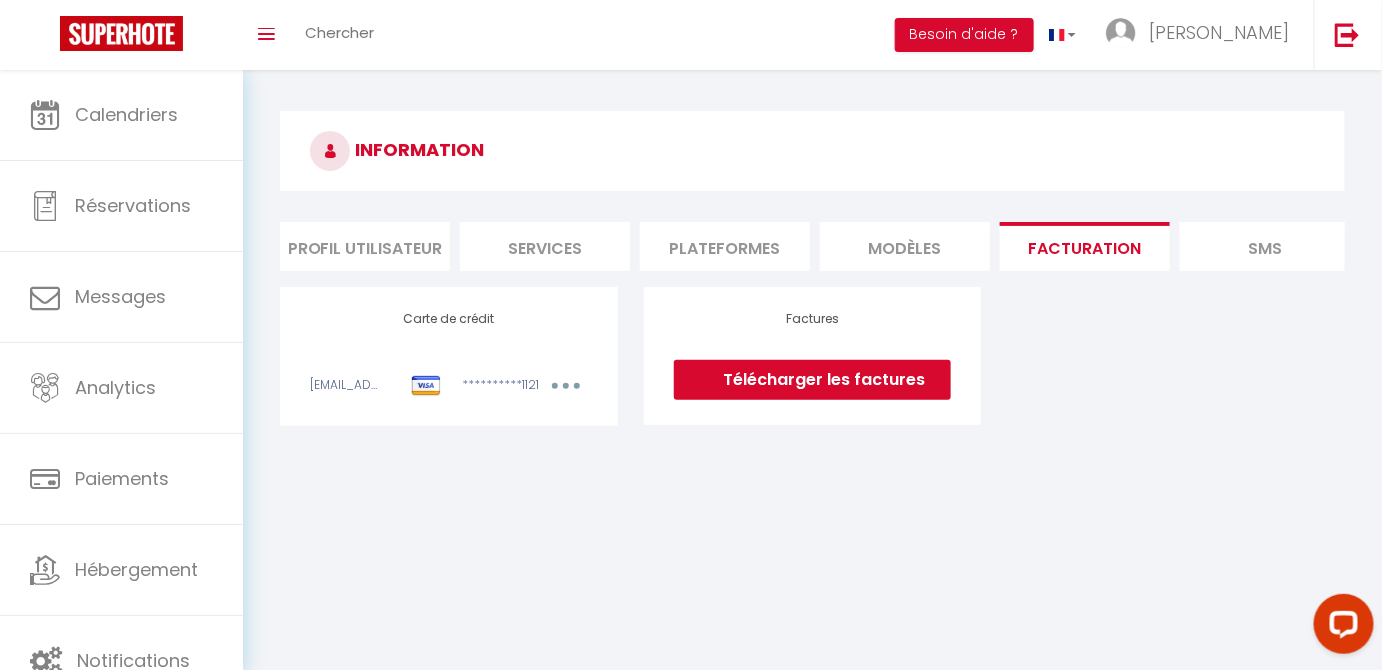 drag, startPoint x: 959, startPoint y: 267, endPoint x: 1207, endPoint y: 290, distance: 249.06425 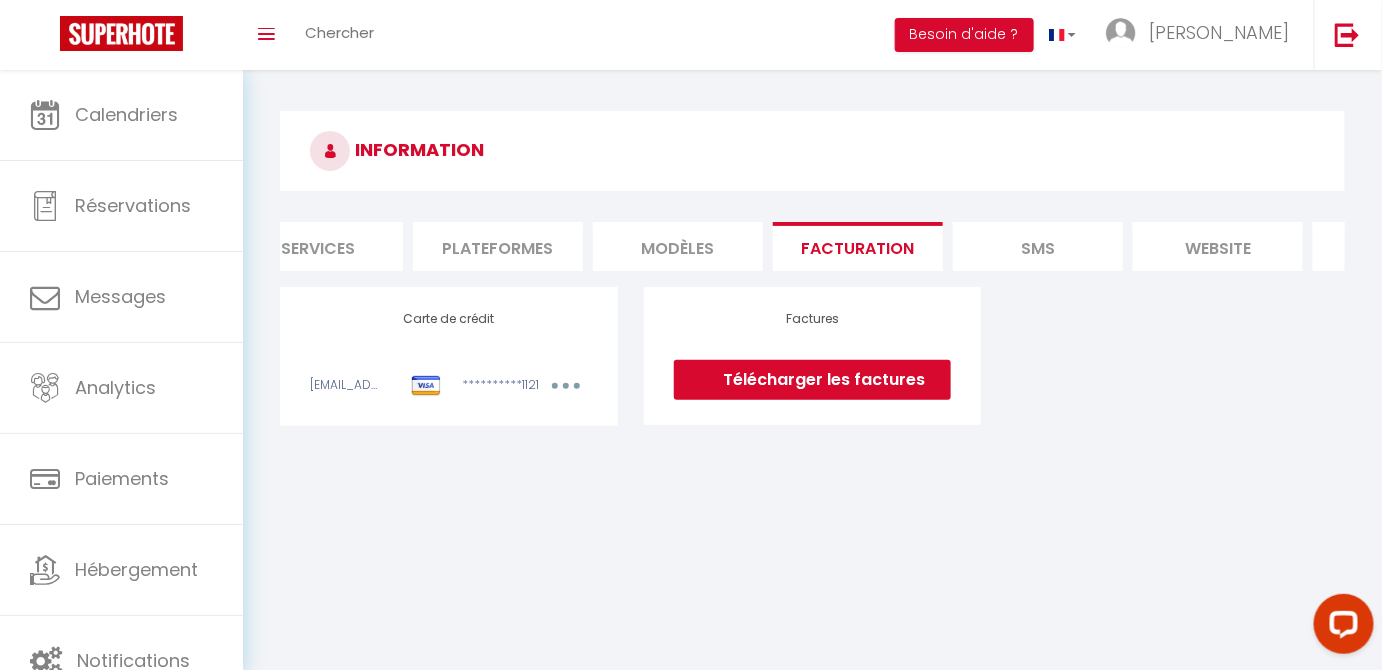 scroll, scrollTop: 0, scrollLeft: 374, axis: horizontal 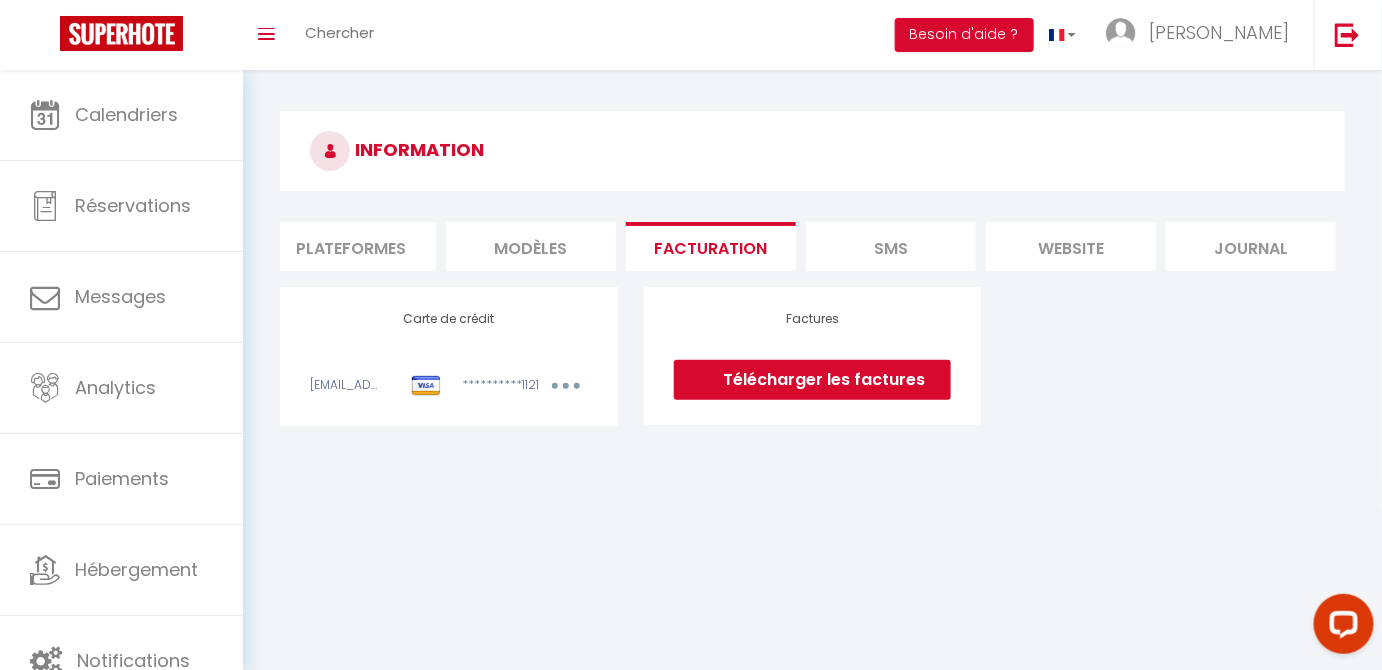 click on "website" at bounding box center (1071, 246) 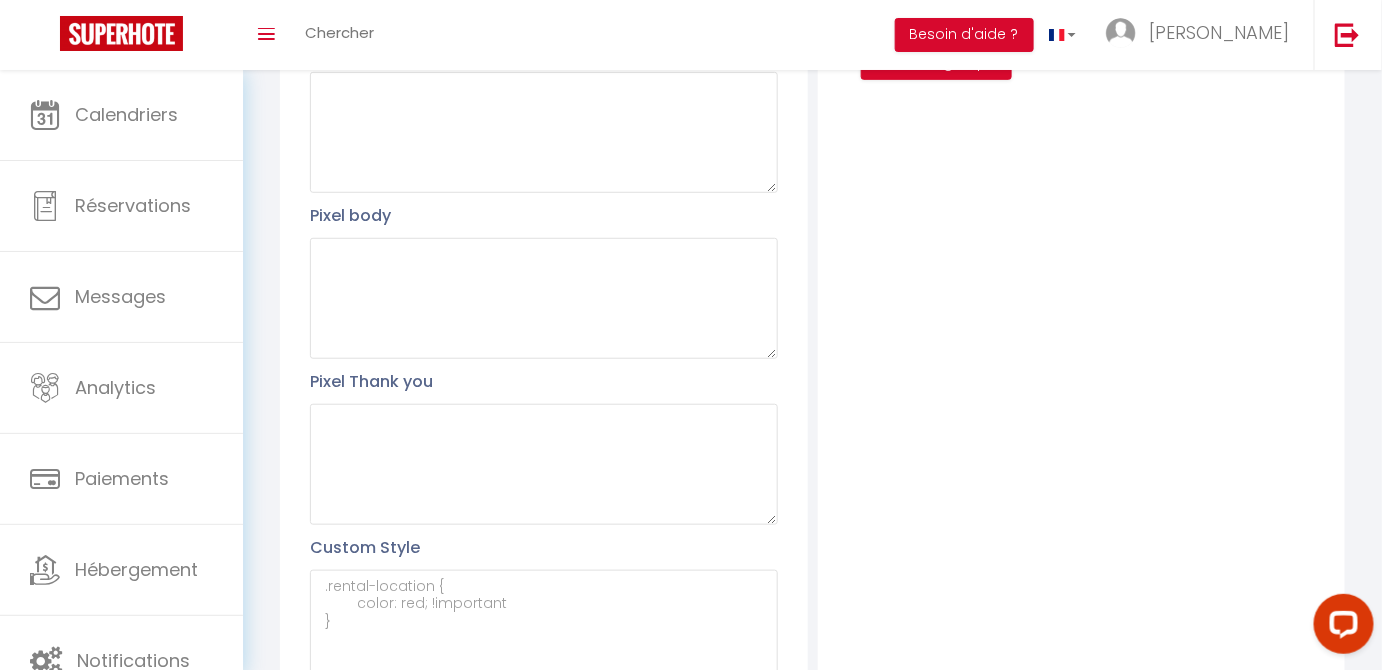 scroll, scrollTop: 709, scrollLeft: 0, axis: vertical 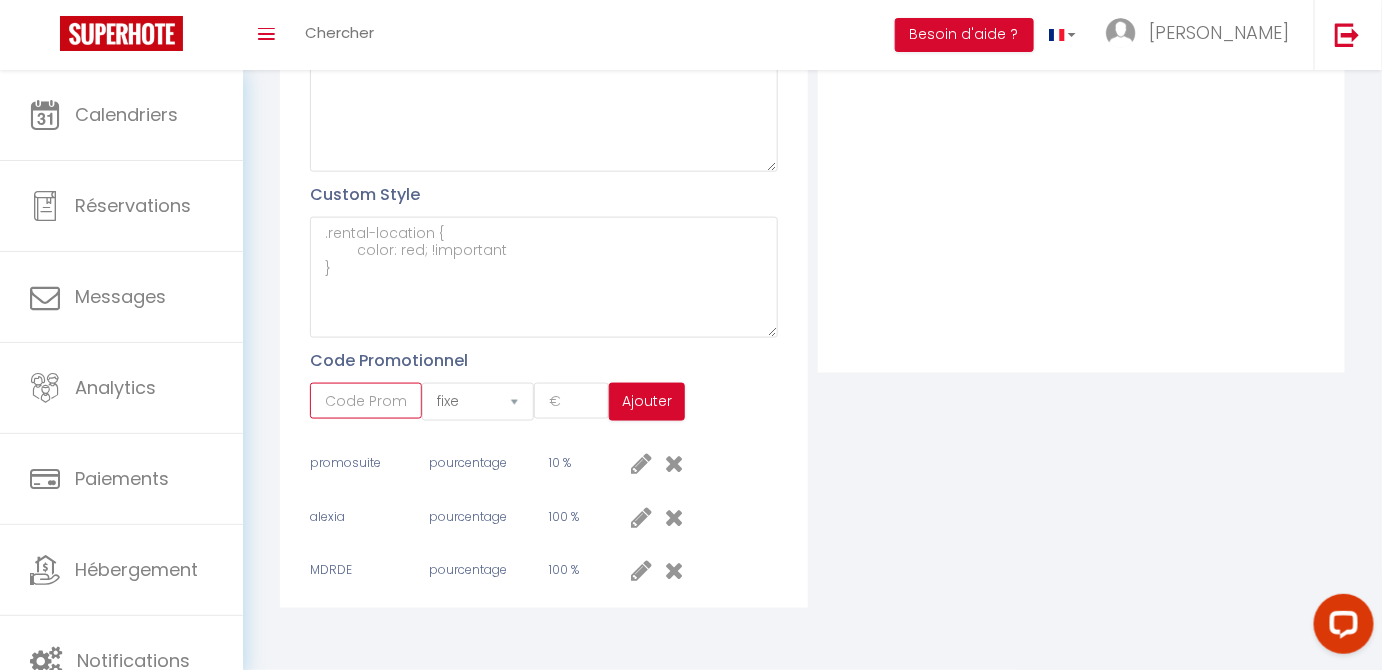click at bounding box center [366, 401] 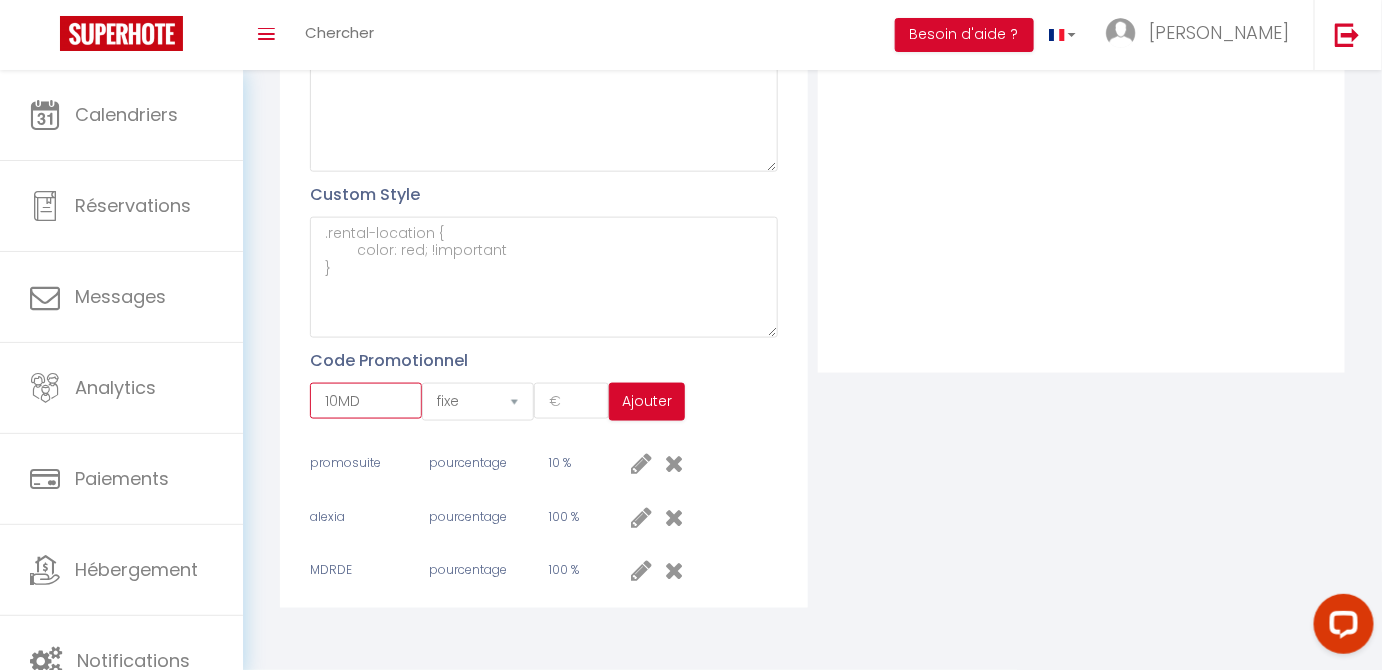 type on "10MD" 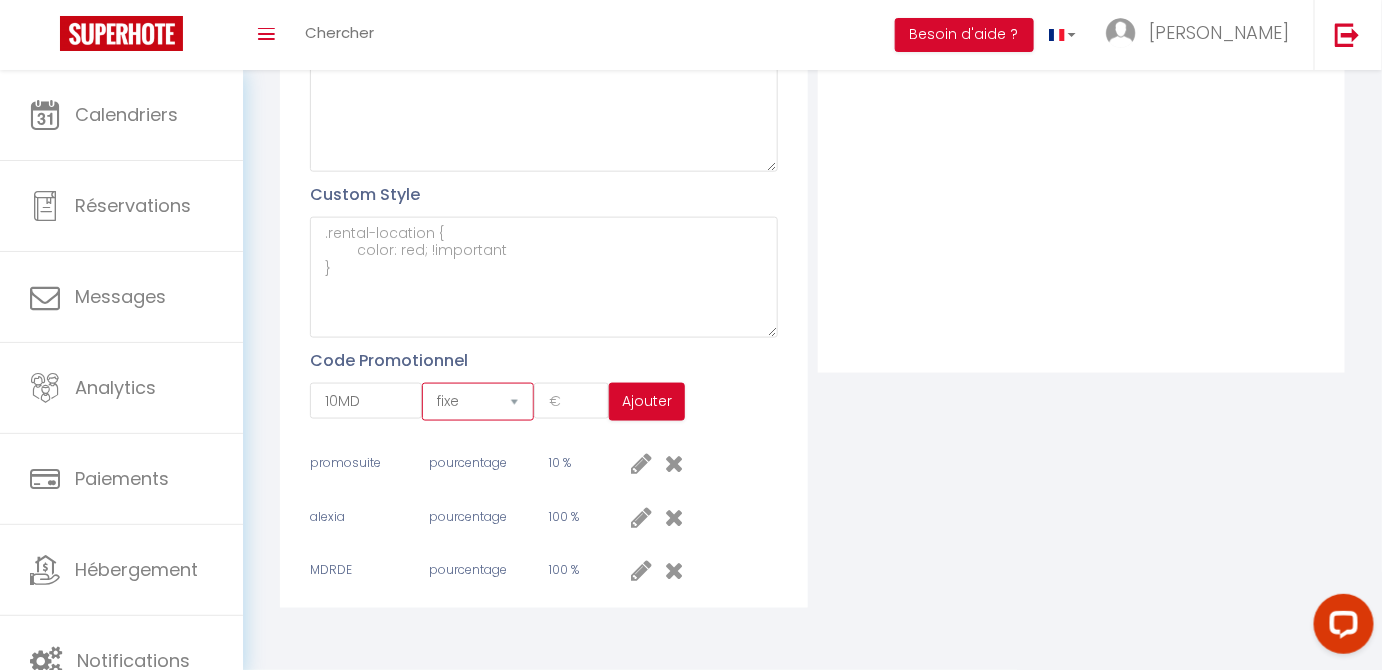 click on "fixe   pourcentage" at bounding box center (478, 402) 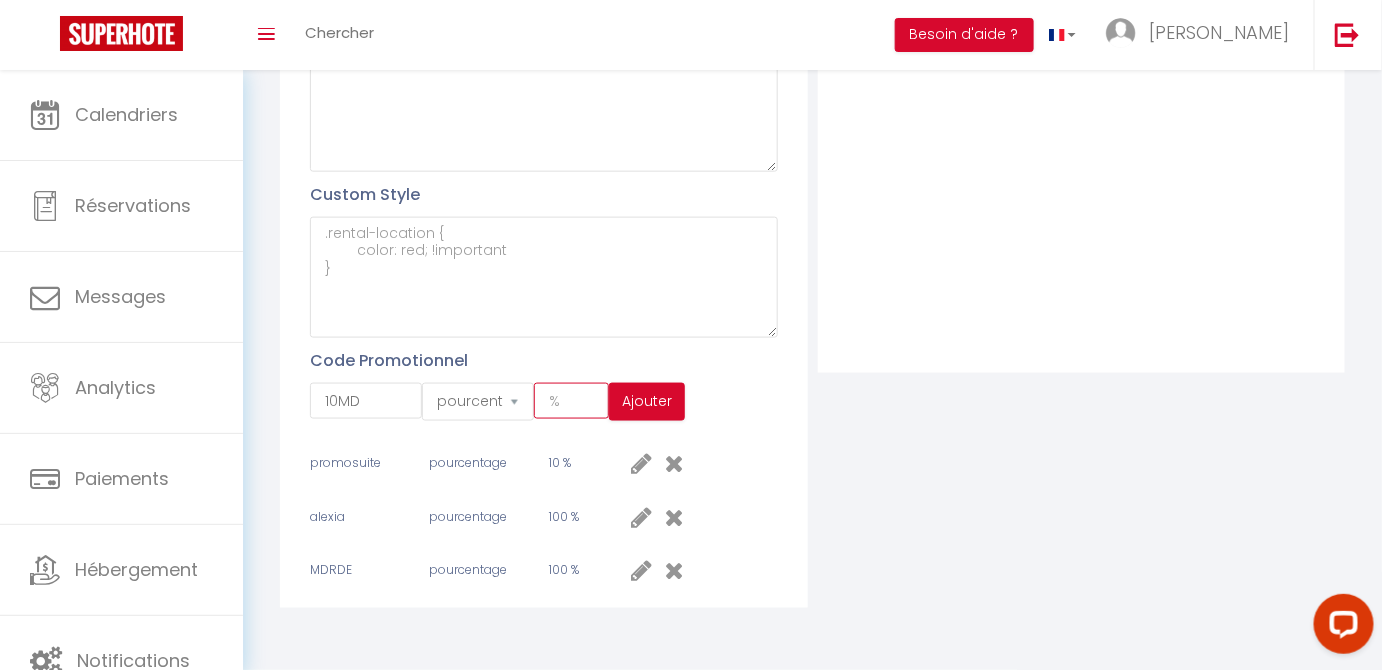 click at bounding box center (571, 401) 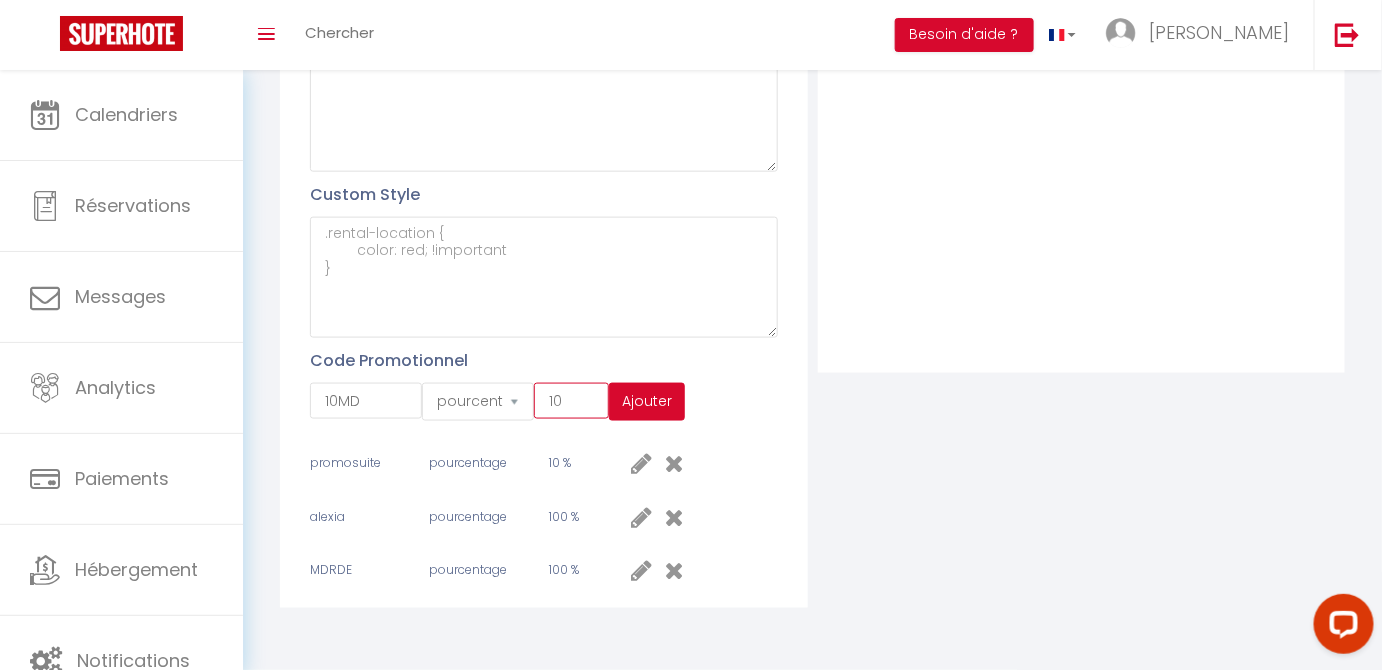 type on "10" 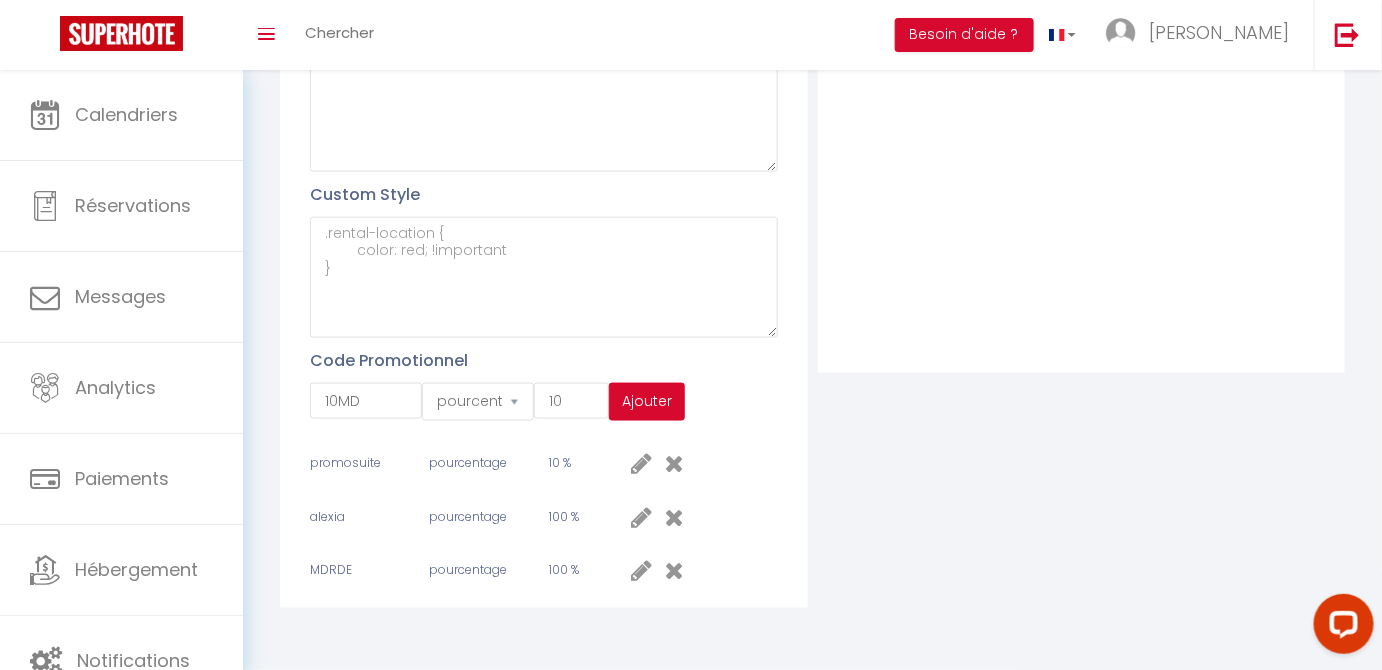 click on "Ajouter" at bounding box center [647, 402] 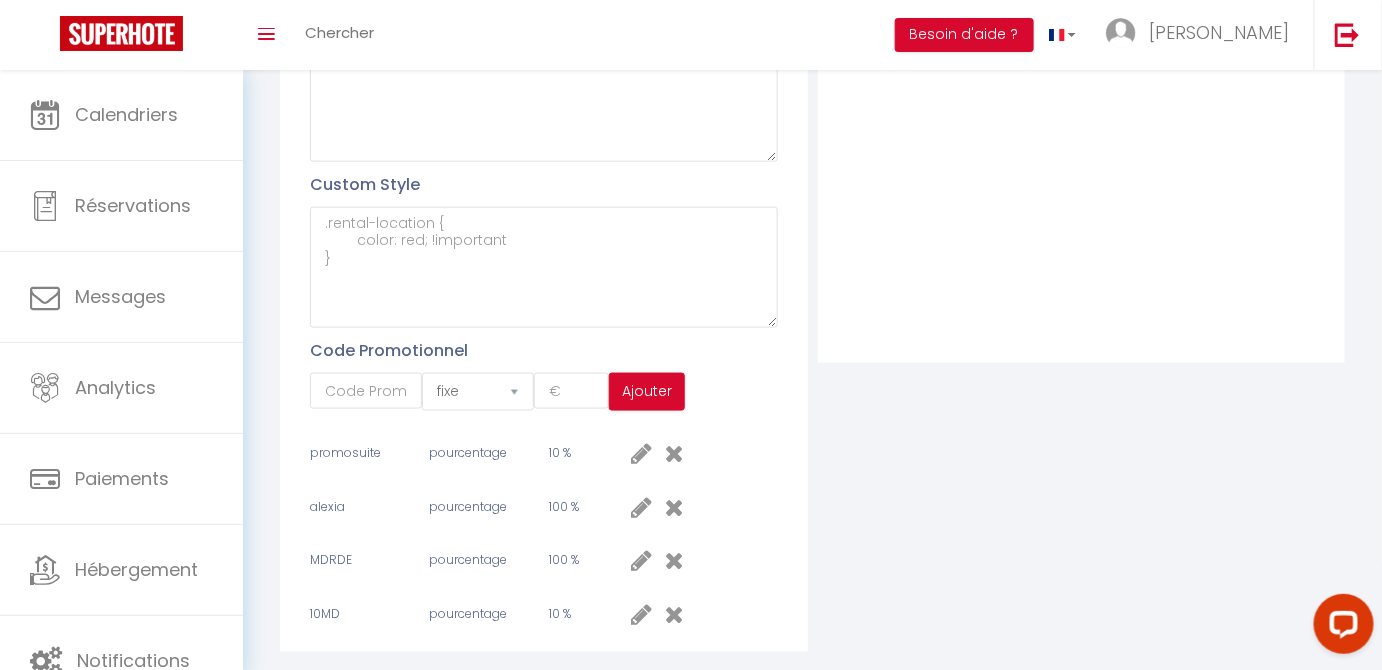 click at bounding box center (641, 561) 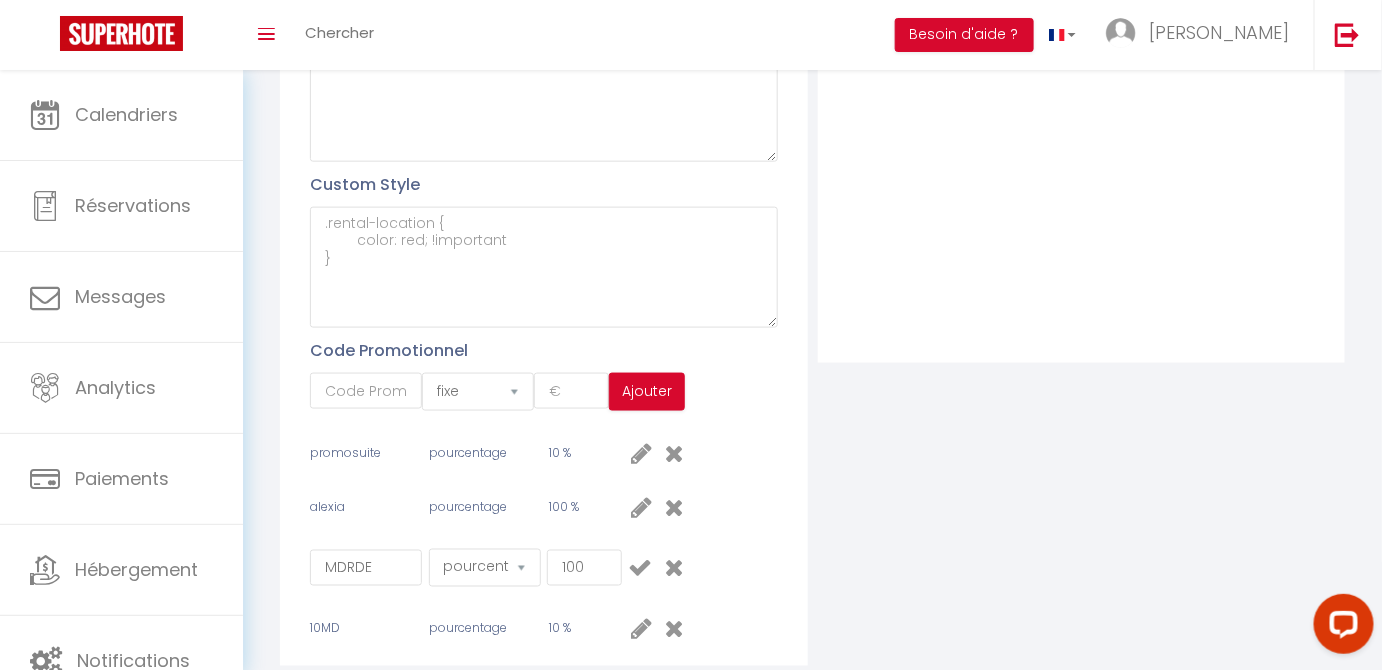 click at bounding box center [640, 568] 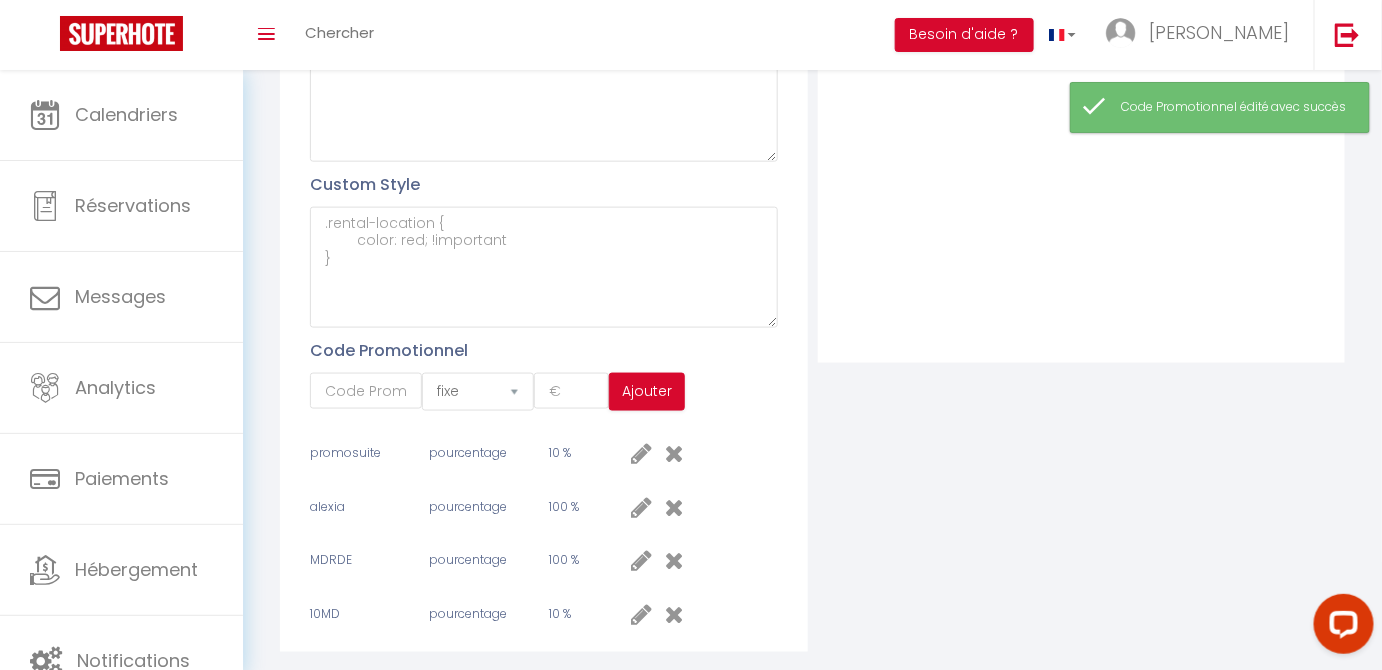 click on "Profil Utilisateur   Pixel head     Pixel body     Pixel Thank you     Custom Style     Code Promotionnel     fixe   pourcentage     Ajouter   promosuite   pourcentage   10 %     alexia   pourcentage   100 %     MDRDE   pourcentage   100 %     10MD   pourcentage   10 %" at bounding box center [543, 118] 